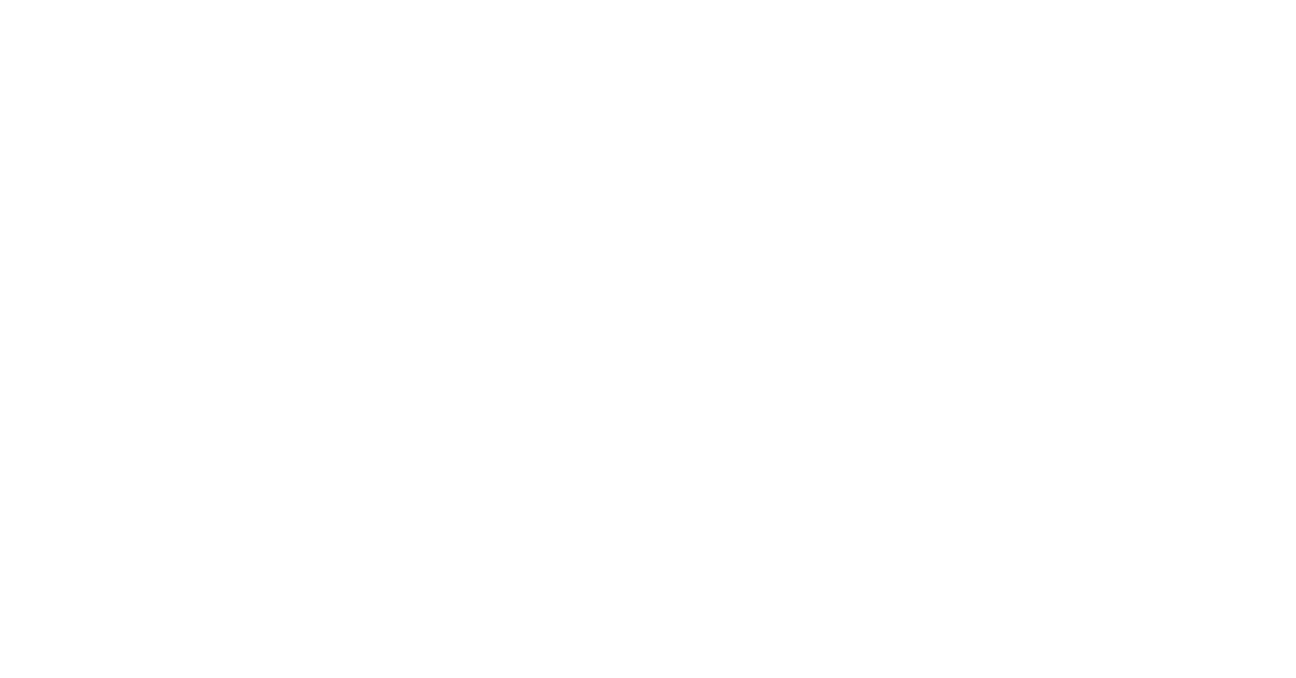 scroll, scrollTop: 0, scrollLeft: 0, axis: both 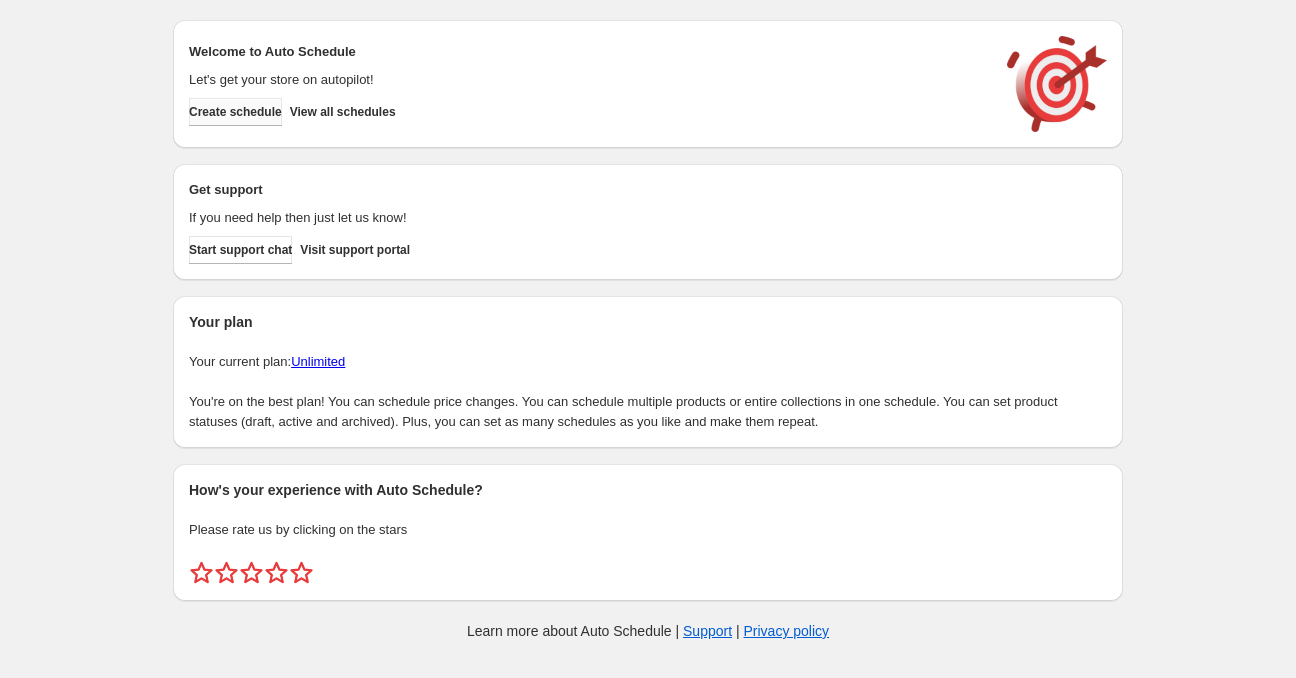 click on "Create schedule" at bounding box center [235, 112] 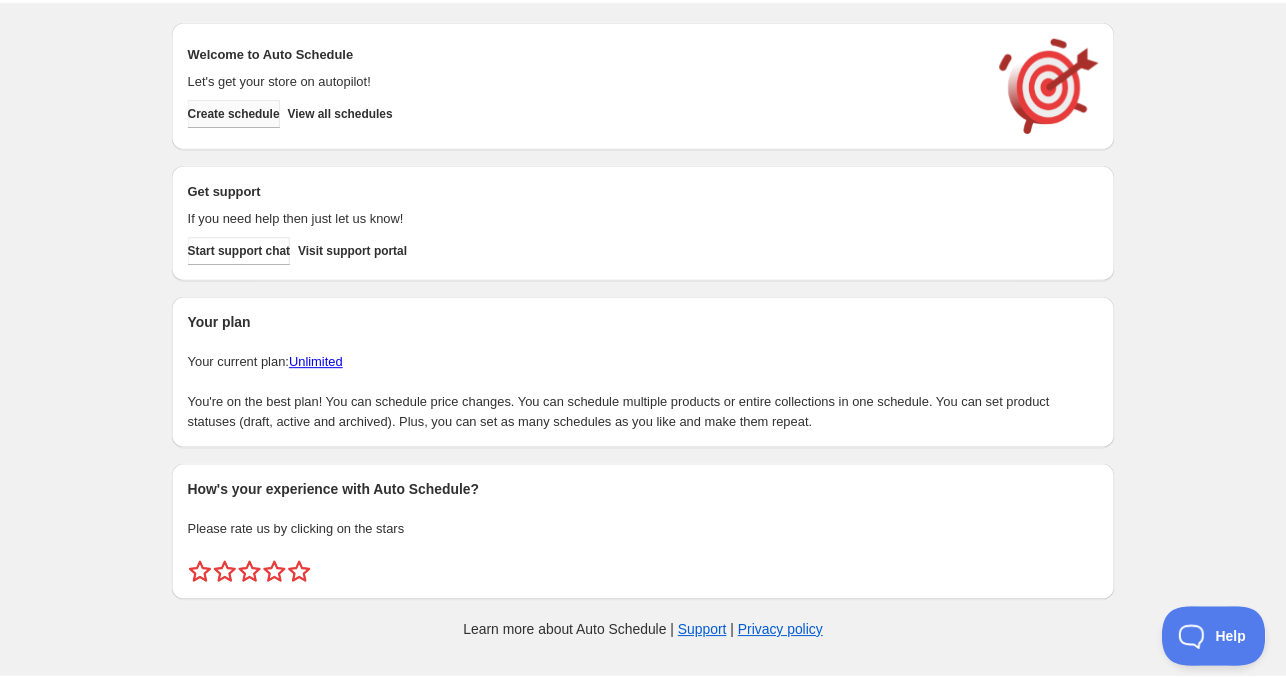scroll, scrollTop: 0, scrollLeft: 0, axis: both 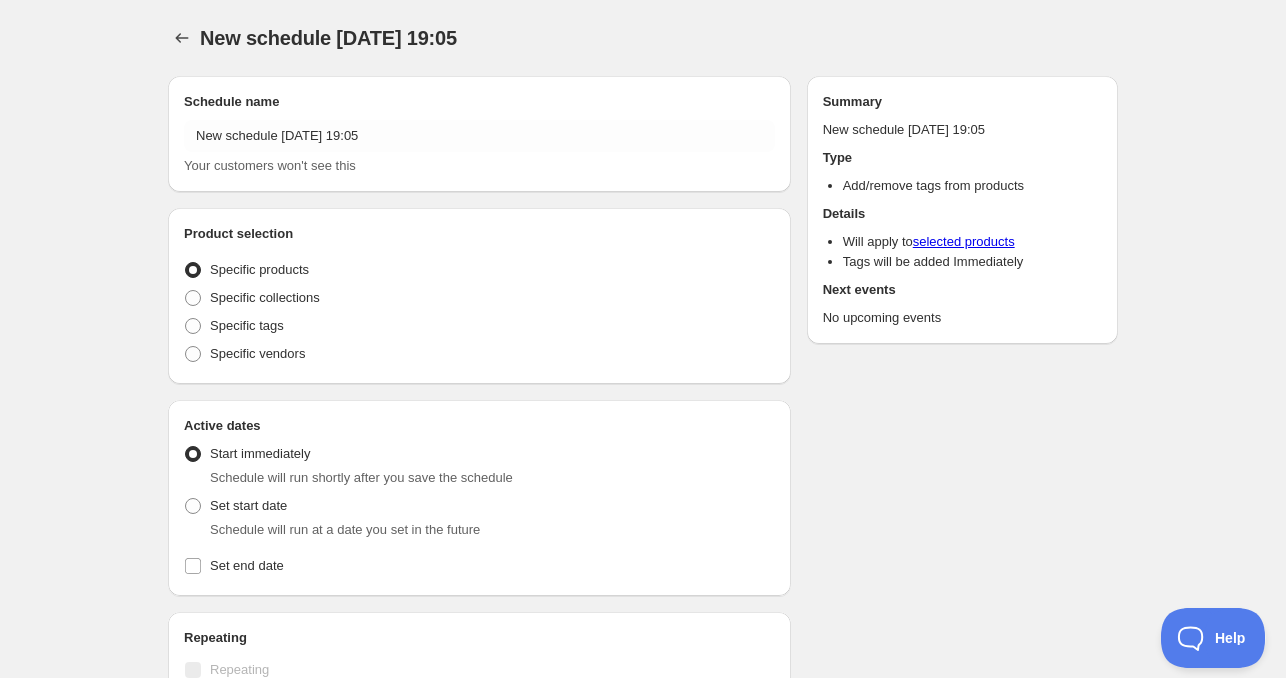 radio on "true" 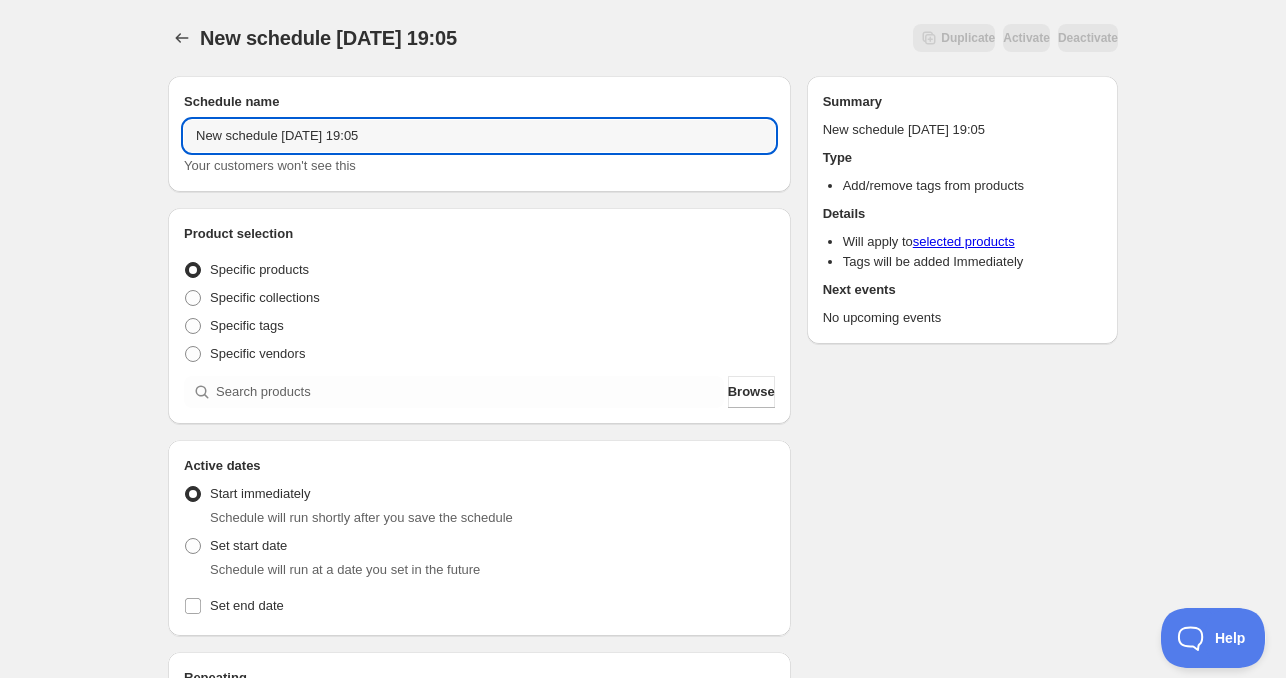 drag, startPoint x: 275, startPoint y: 136, endPoint x: 118, endPoint y: 137, distance: 157.00319 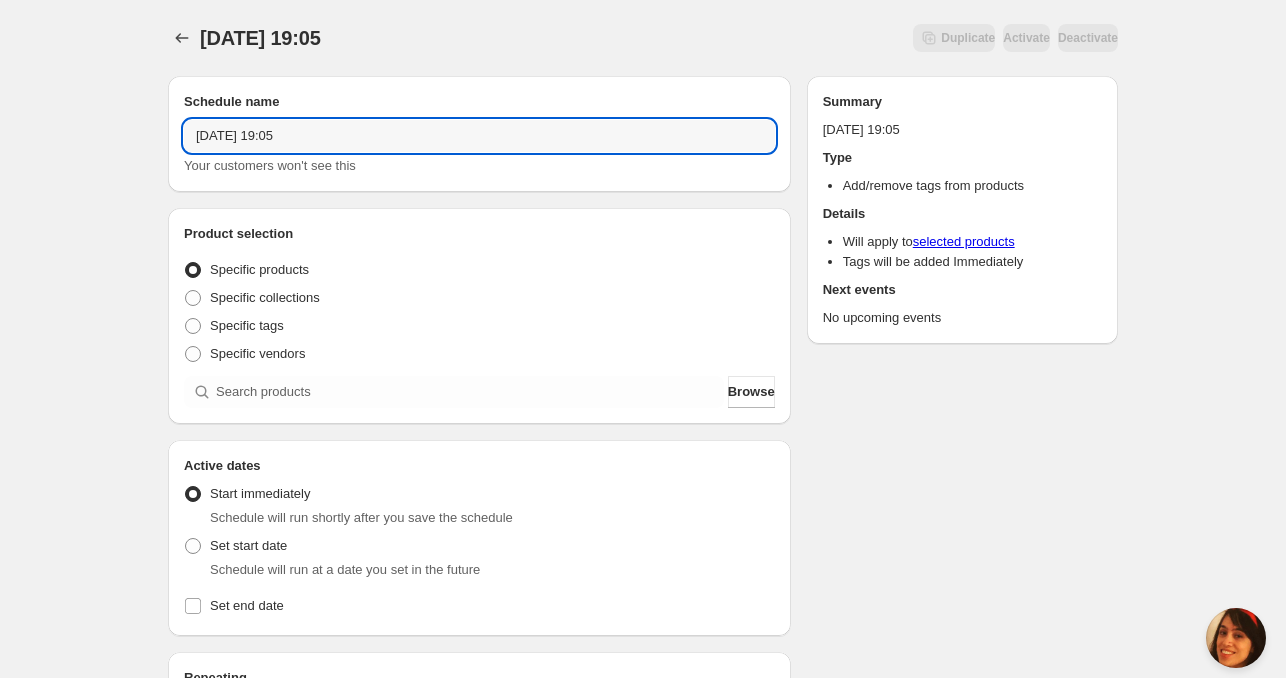 scroll, scrollTop: 0, scrollLeft: 0, axis: both 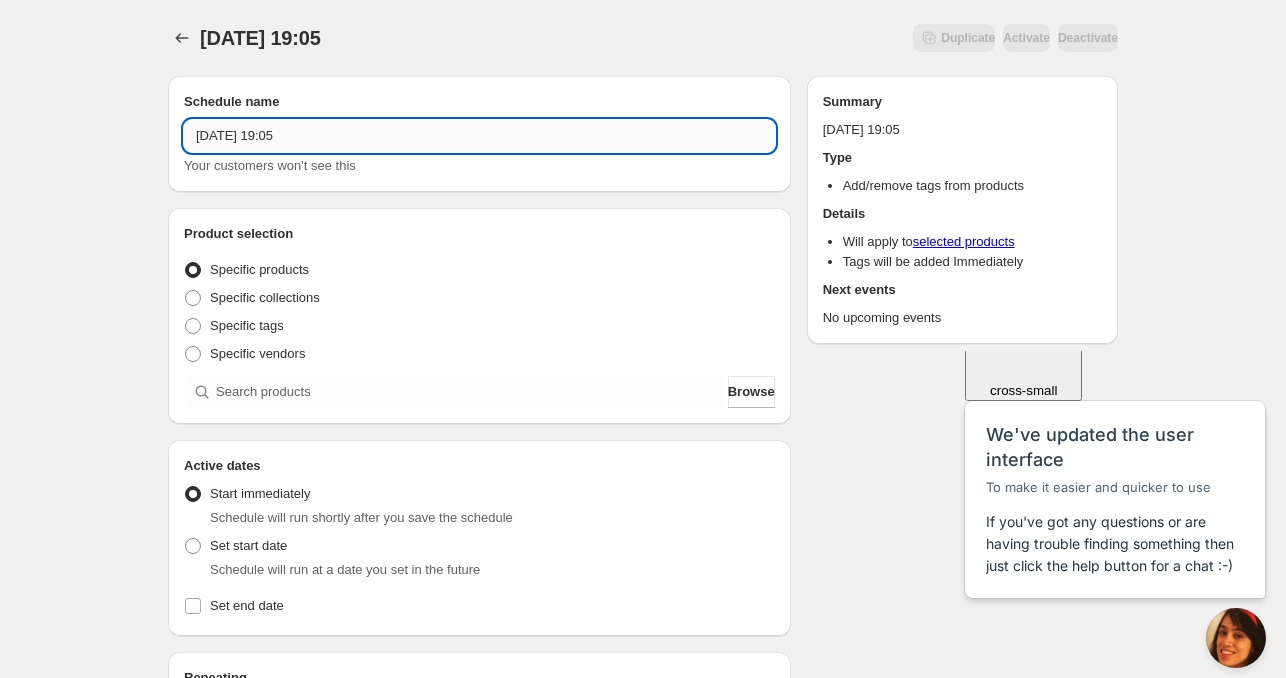 drag, startPoint x: 293, startPoint y: 137, endPoint x: 365, endPoint y: 135, distance: 72.02777 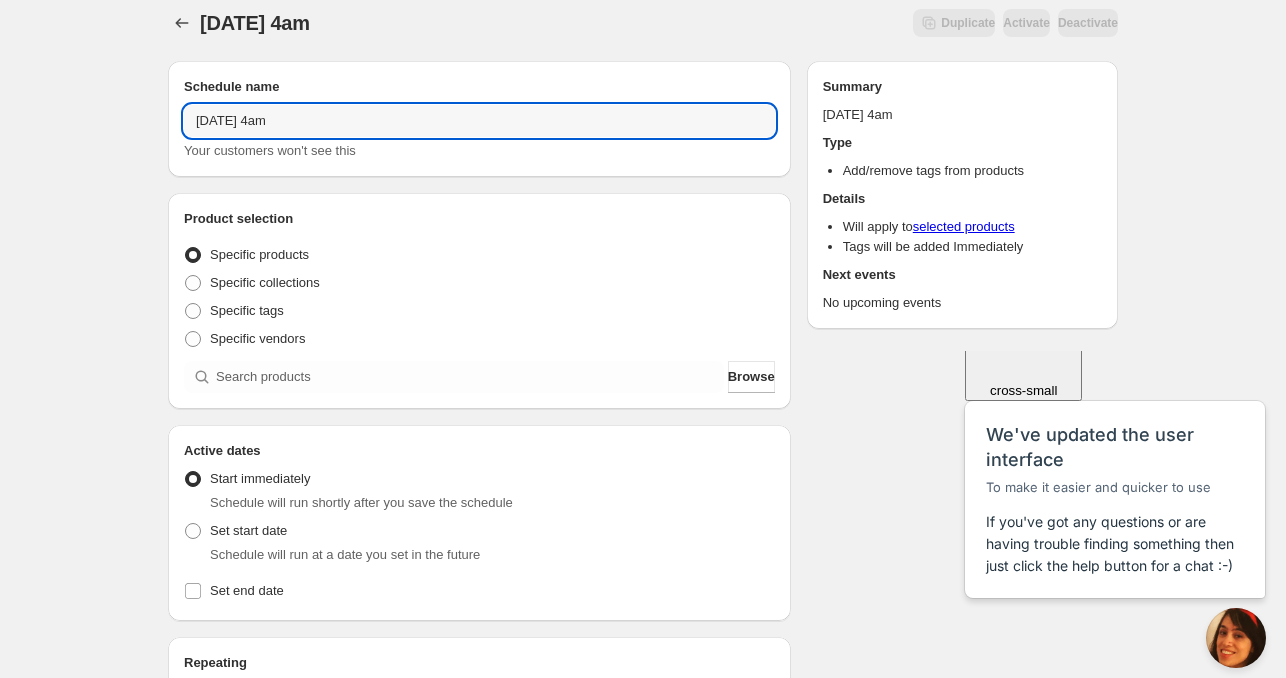 scroll, scrollTop: 300, scrollLeft: 0, axis: vertical 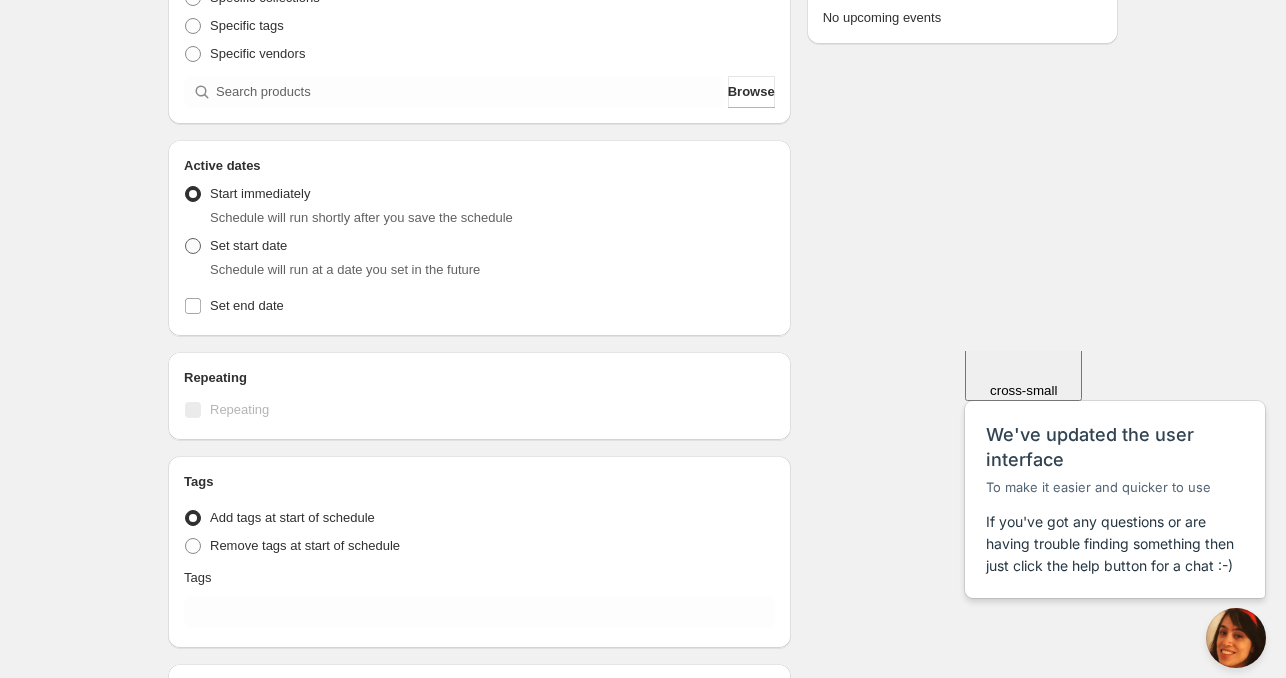 type on "Wed Jul 16 2025 4am" 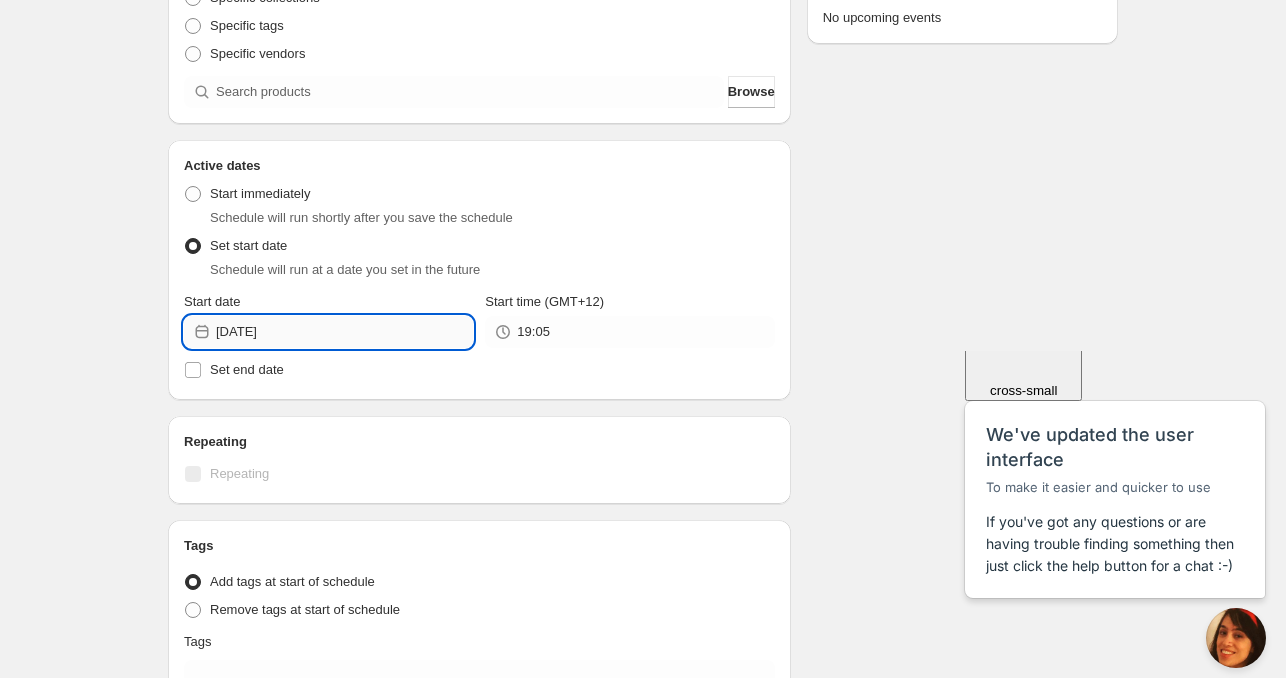 click on "[DATE]" at bounding box center (344, 332) 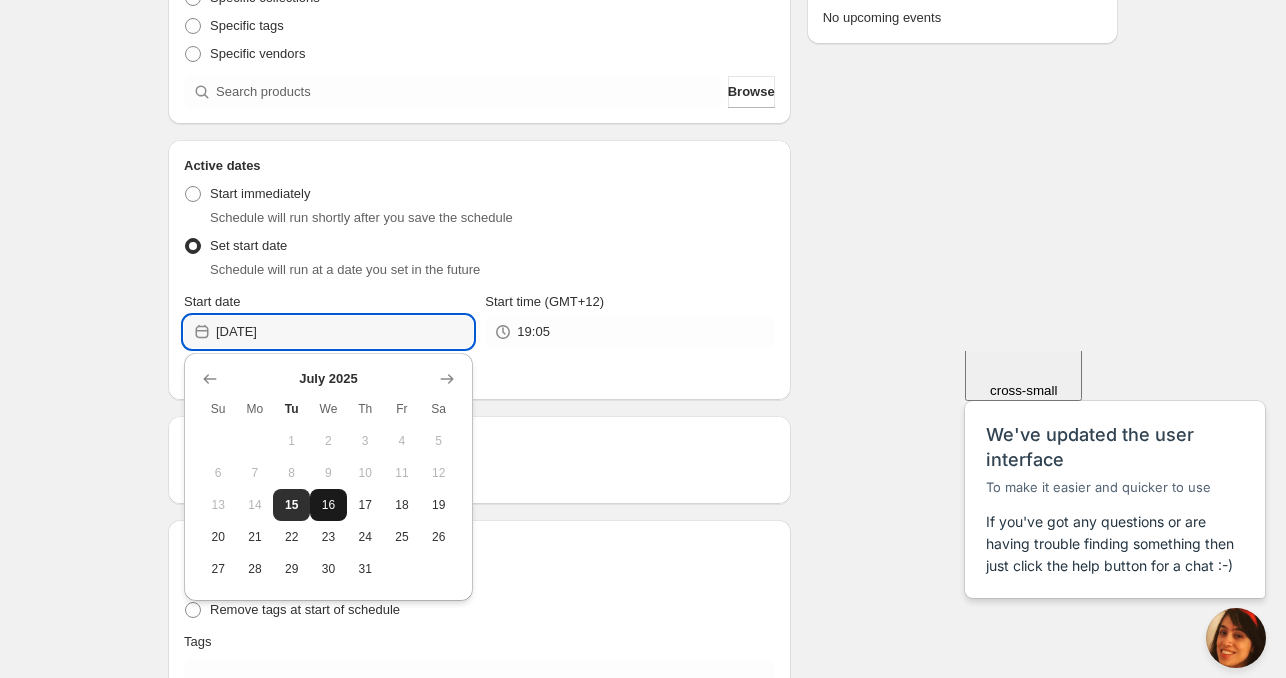 click on "16" at bounding box center [328, 505] 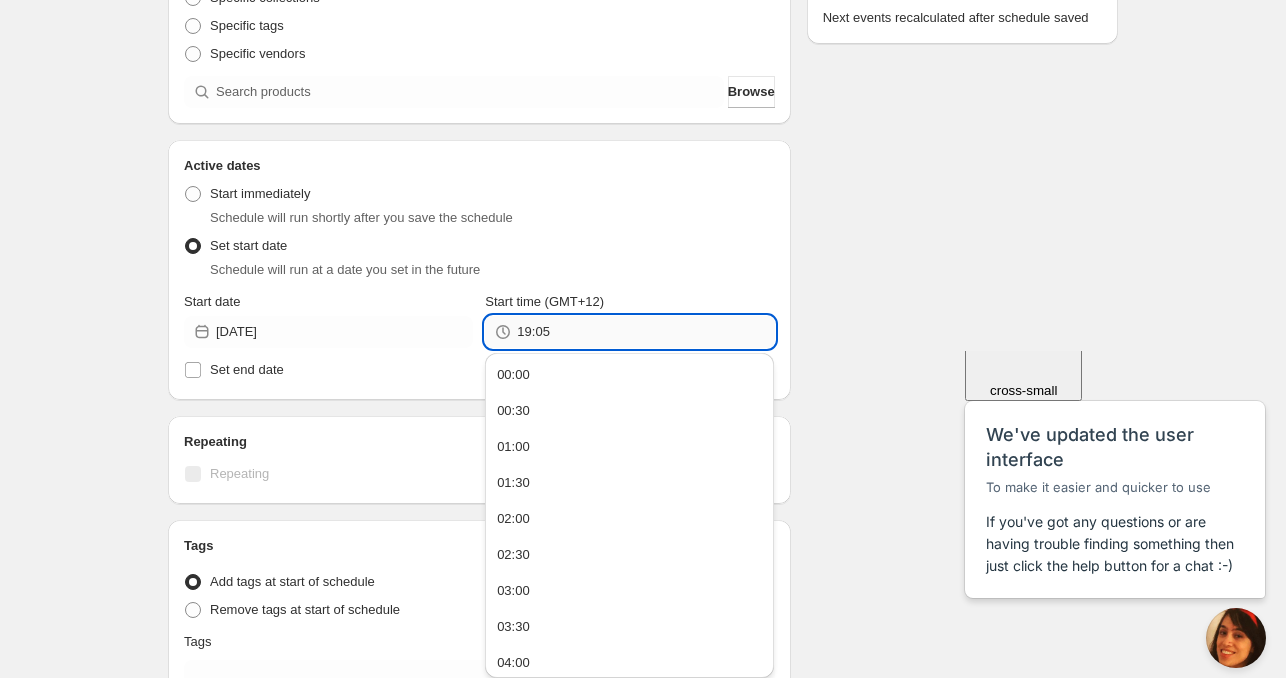click on "19:05" at bounding box center (645, 332) 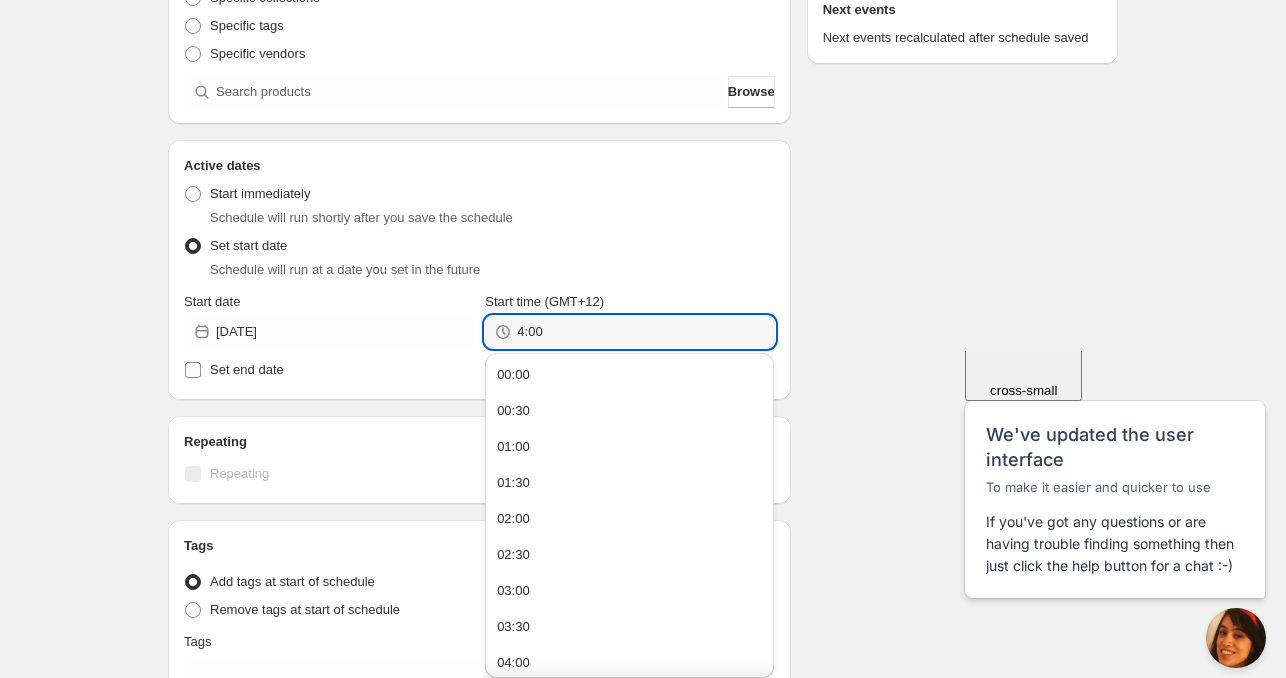 type on "04:00" 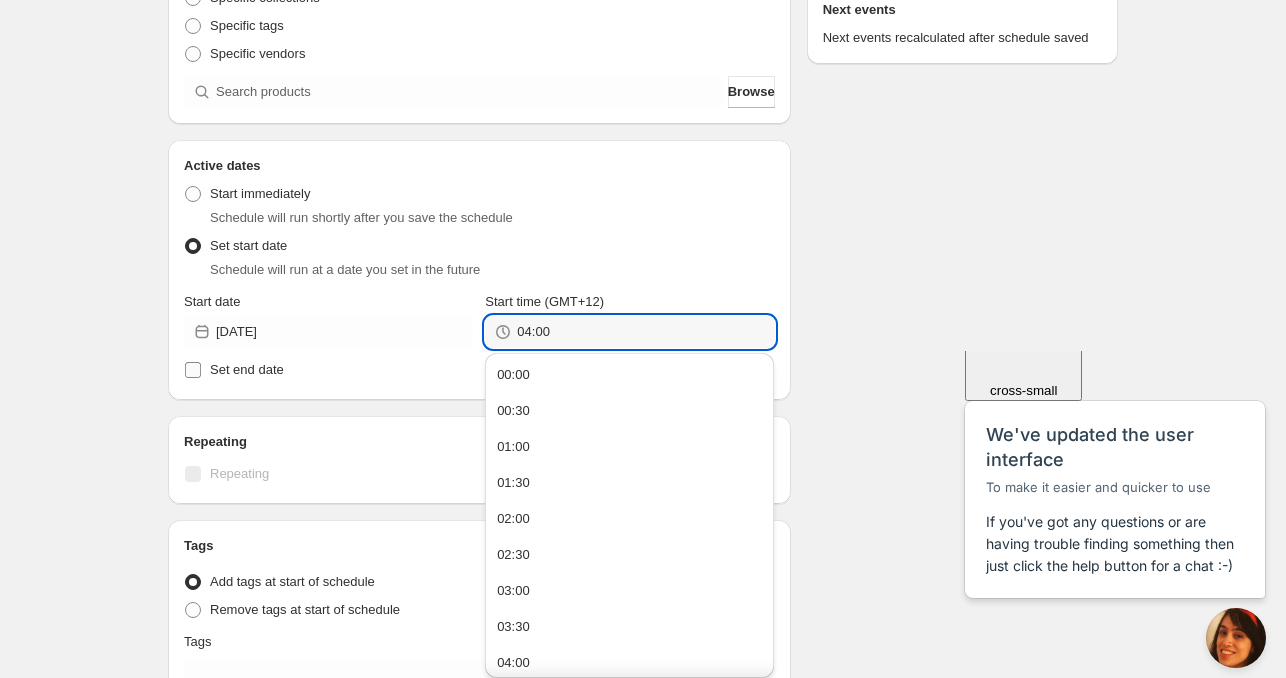 click on "Set end date" at bounding box center [247, 369] 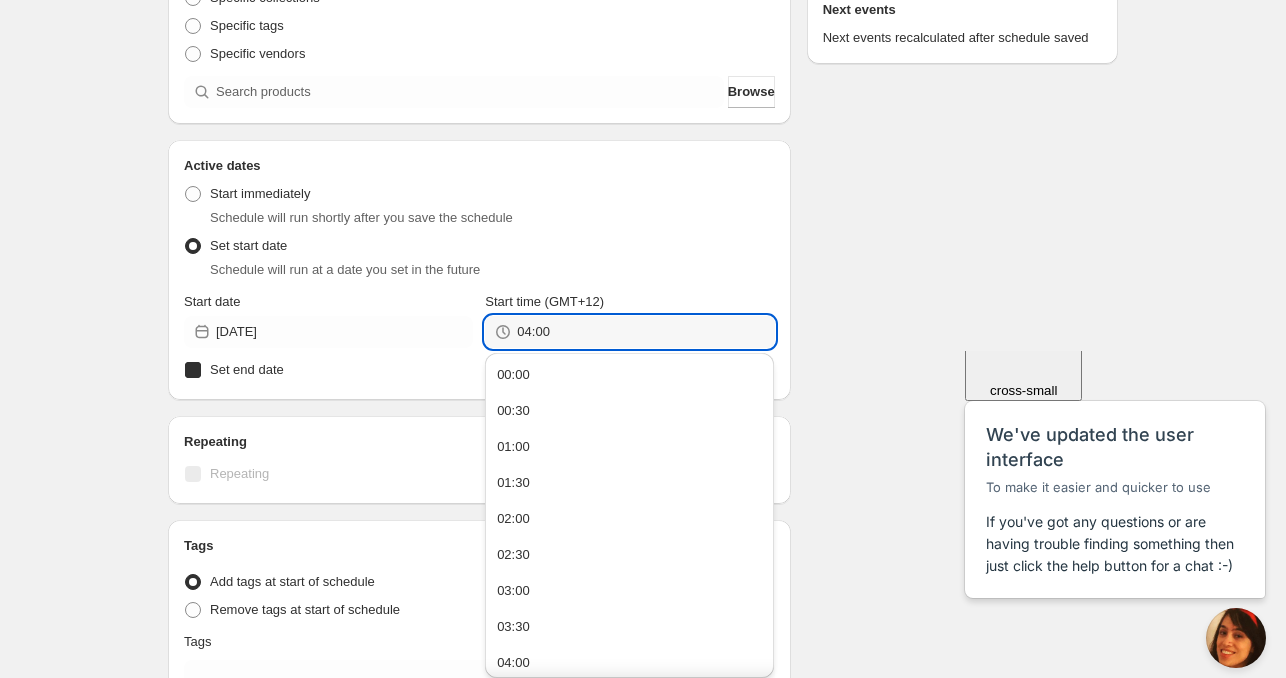 checkbox on "true" 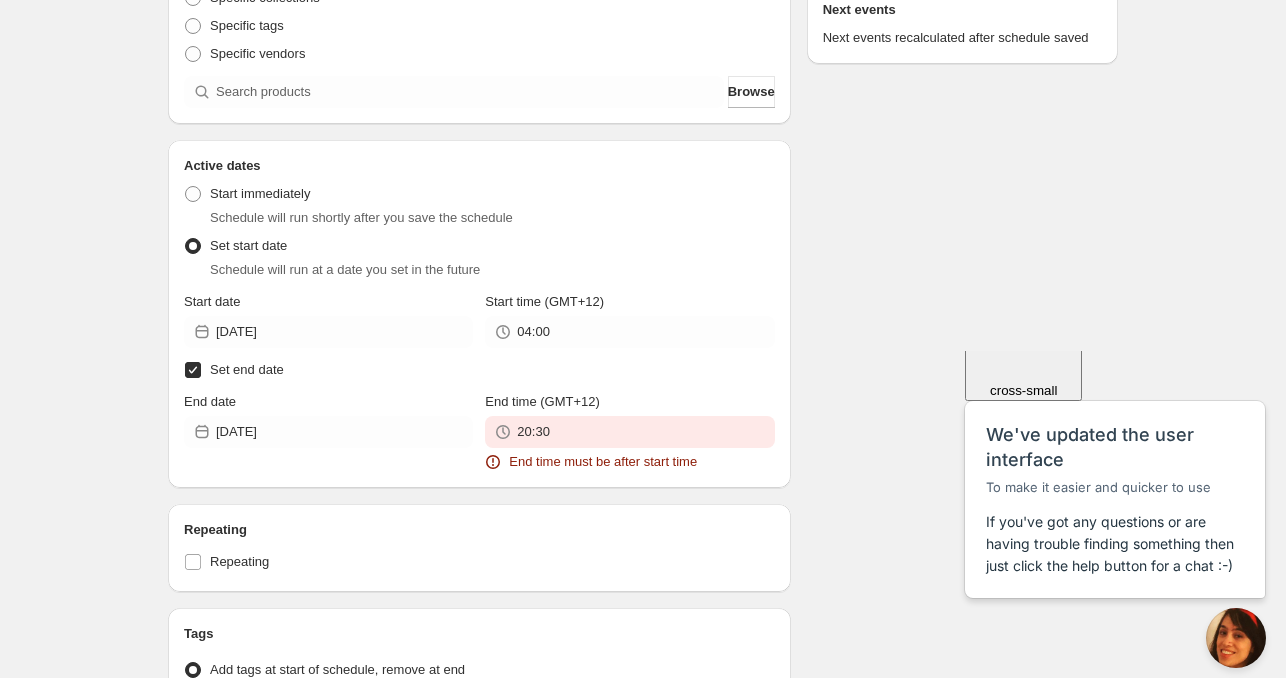 click on "End date 2025-07-15" at bounding box center (328, 432) 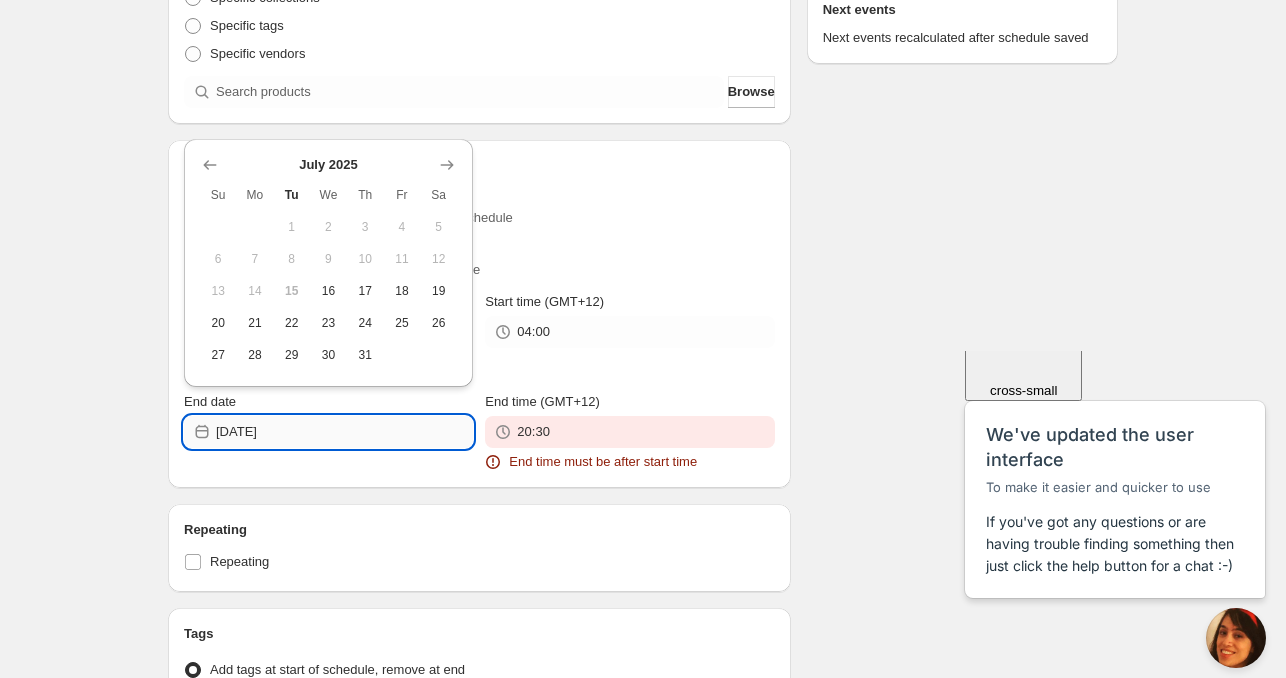 click on "[DATE]" at bounding box center (344, 432) 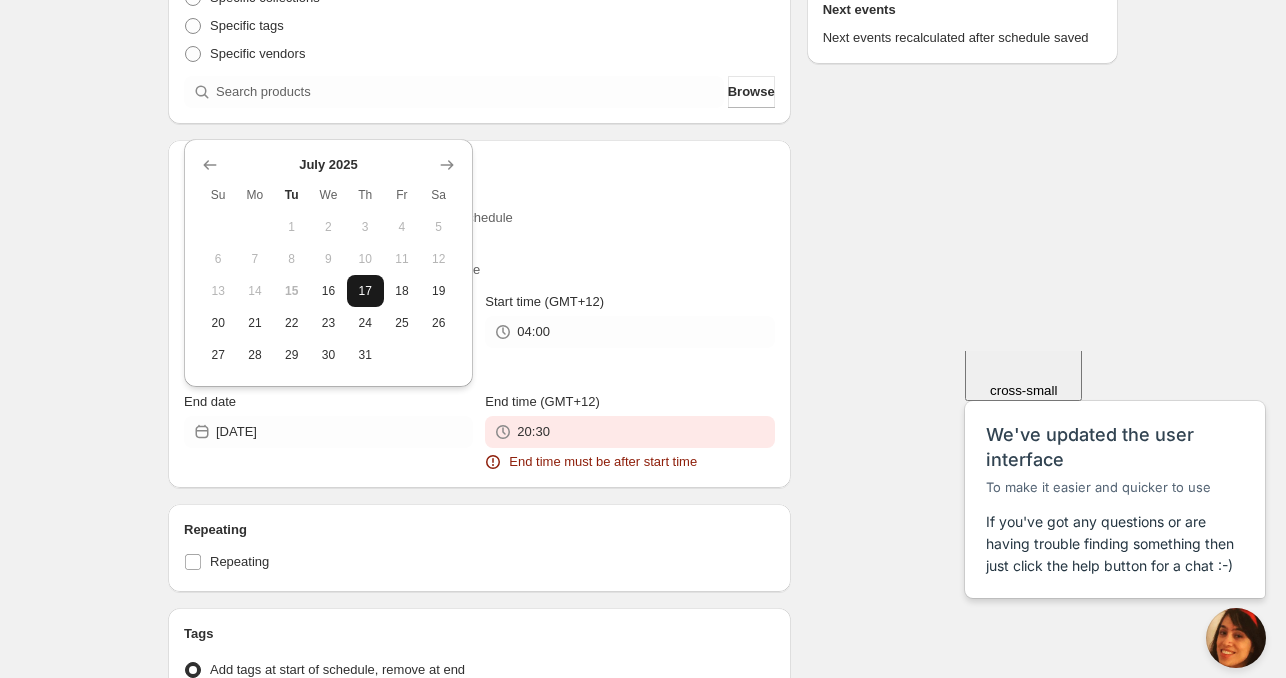 click on "17" at bounding box center [365, 291] 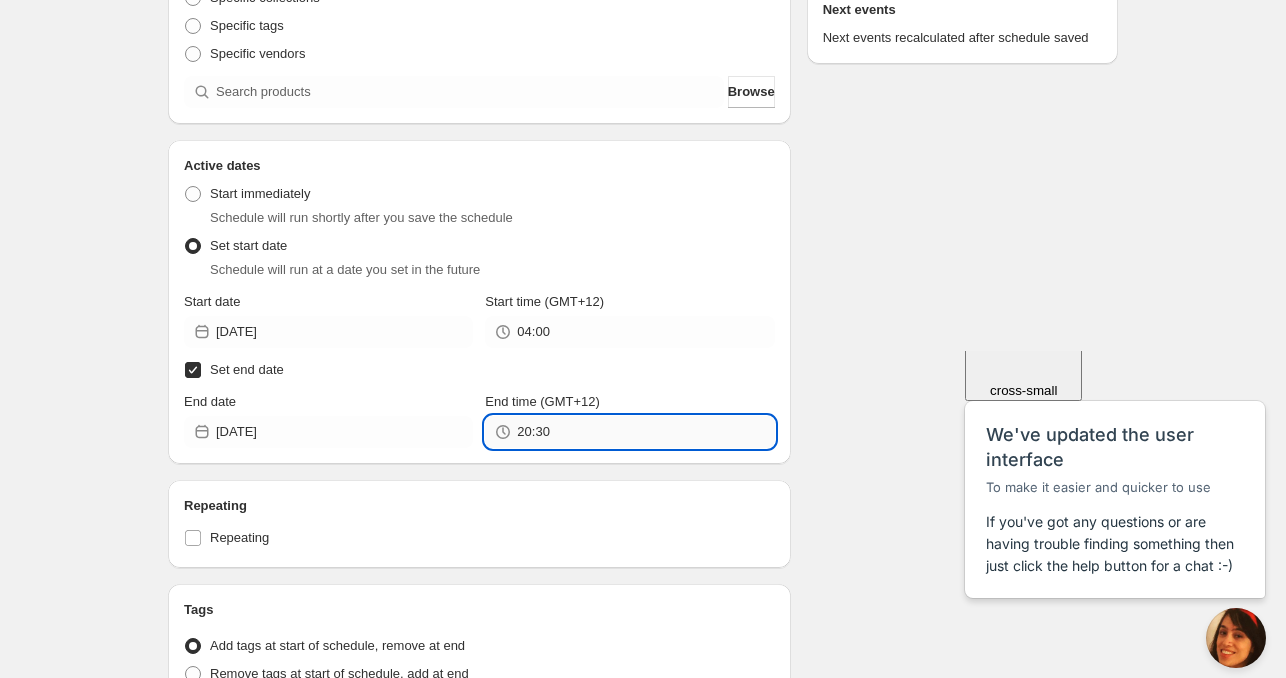click on "20:30" at bounding box center [645, 432] 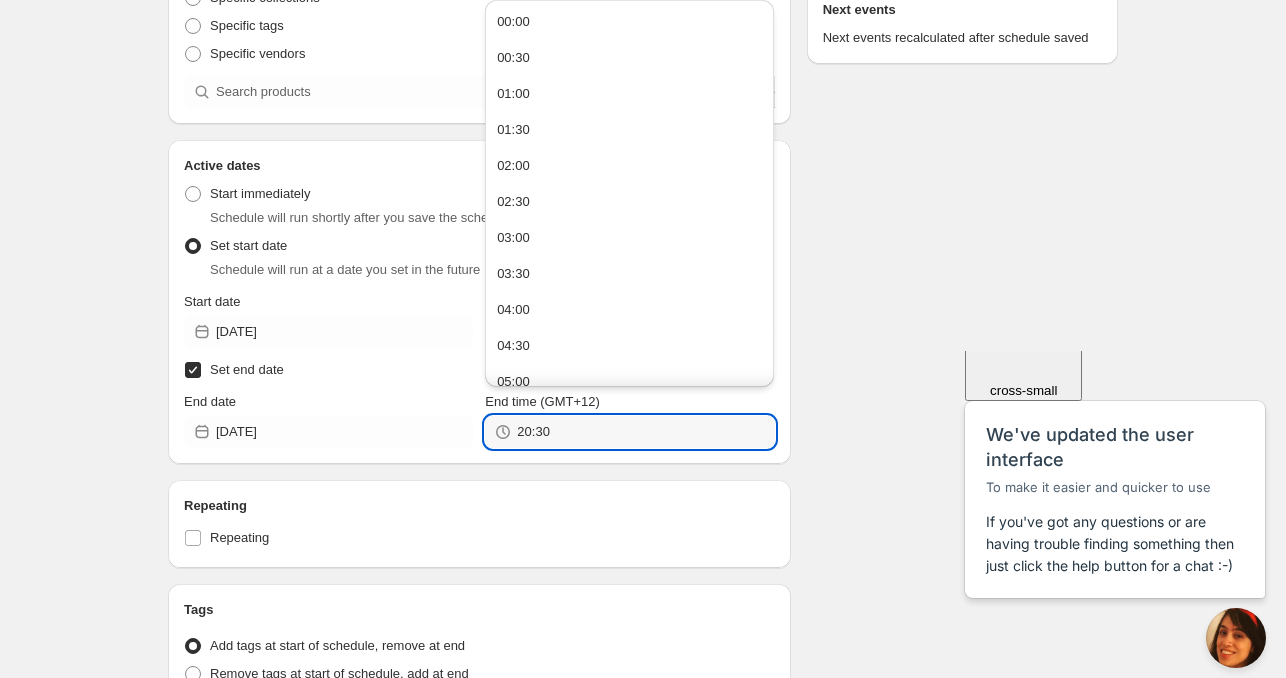 paste on "4:0" 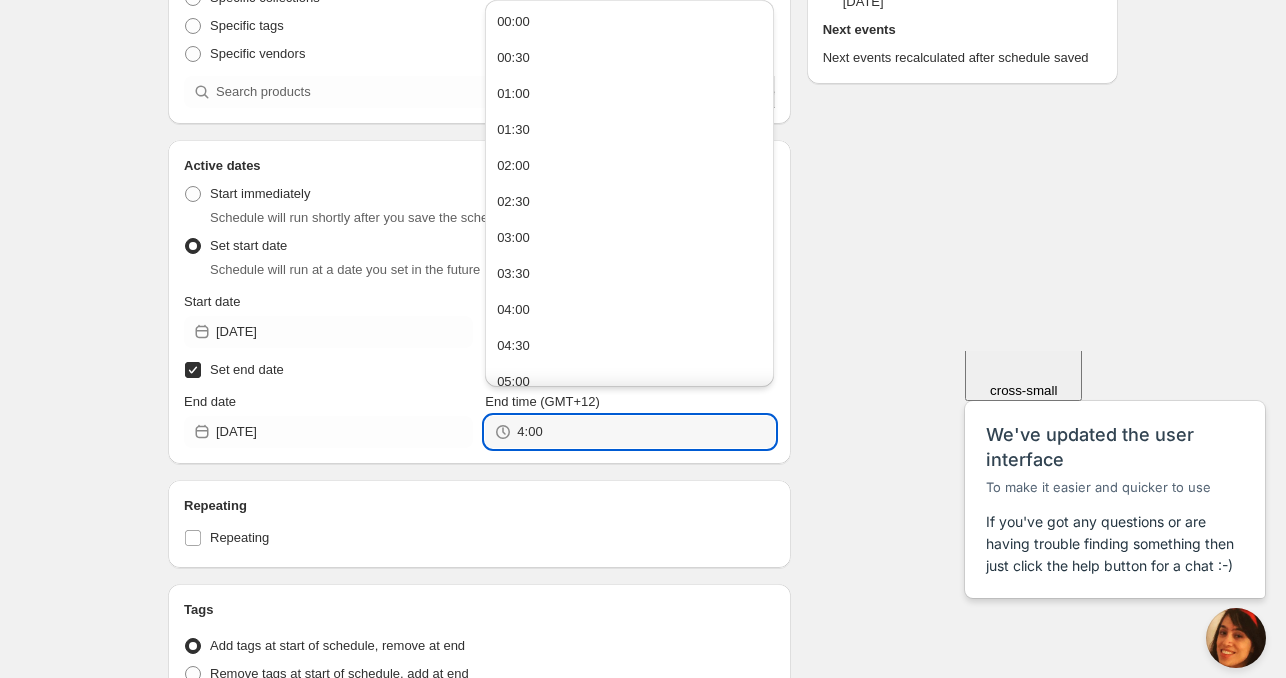type on "04:00" 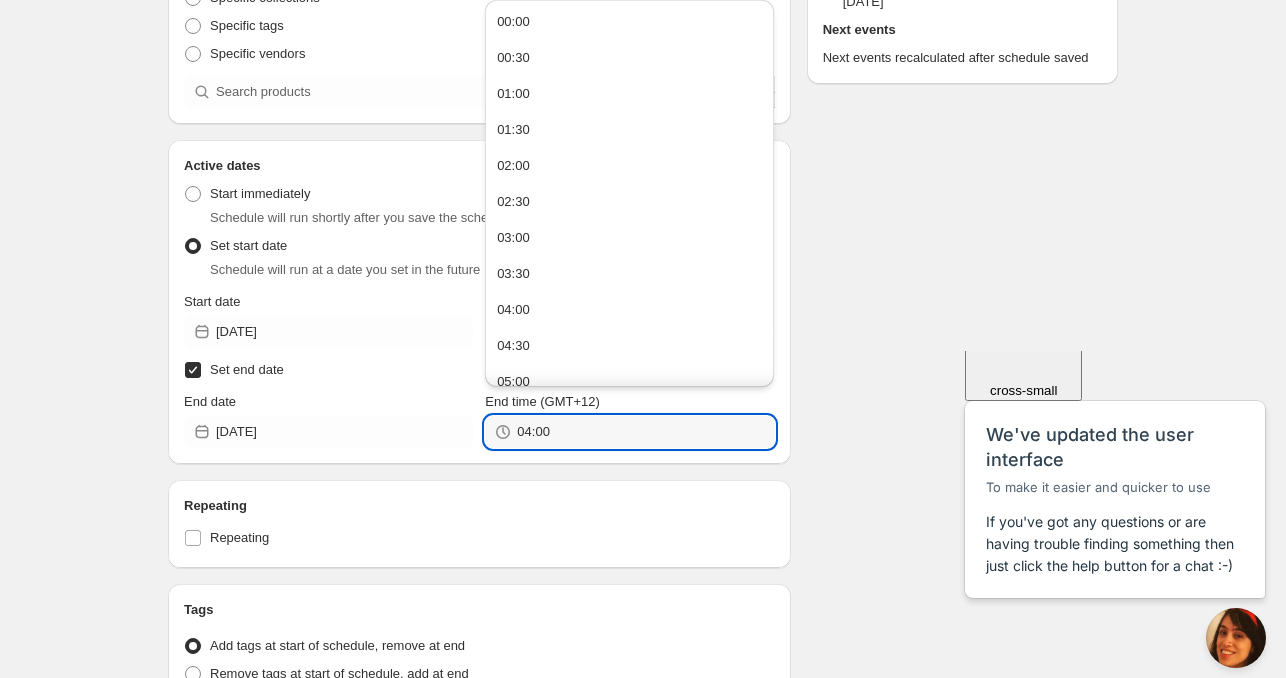 click on "Repeating Repeating" at bounding box center (479, 524) 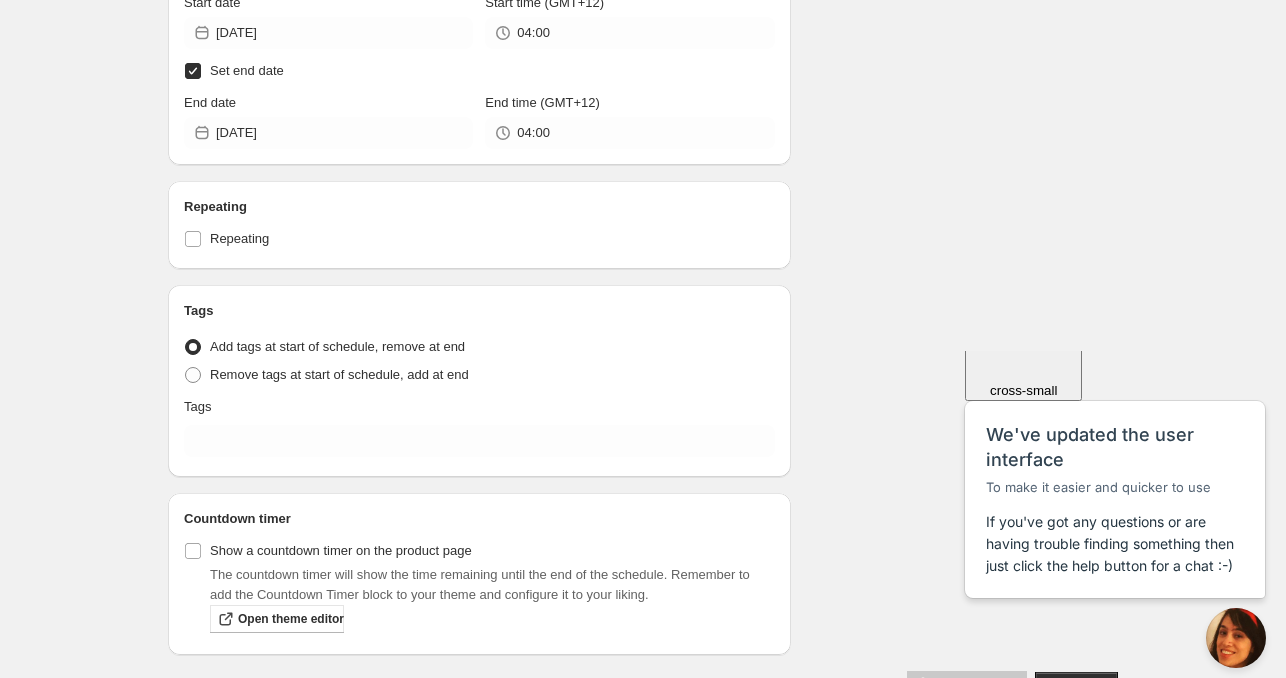 scroll, scrollTop: 600, scrollLeft: 0, axis: vertical 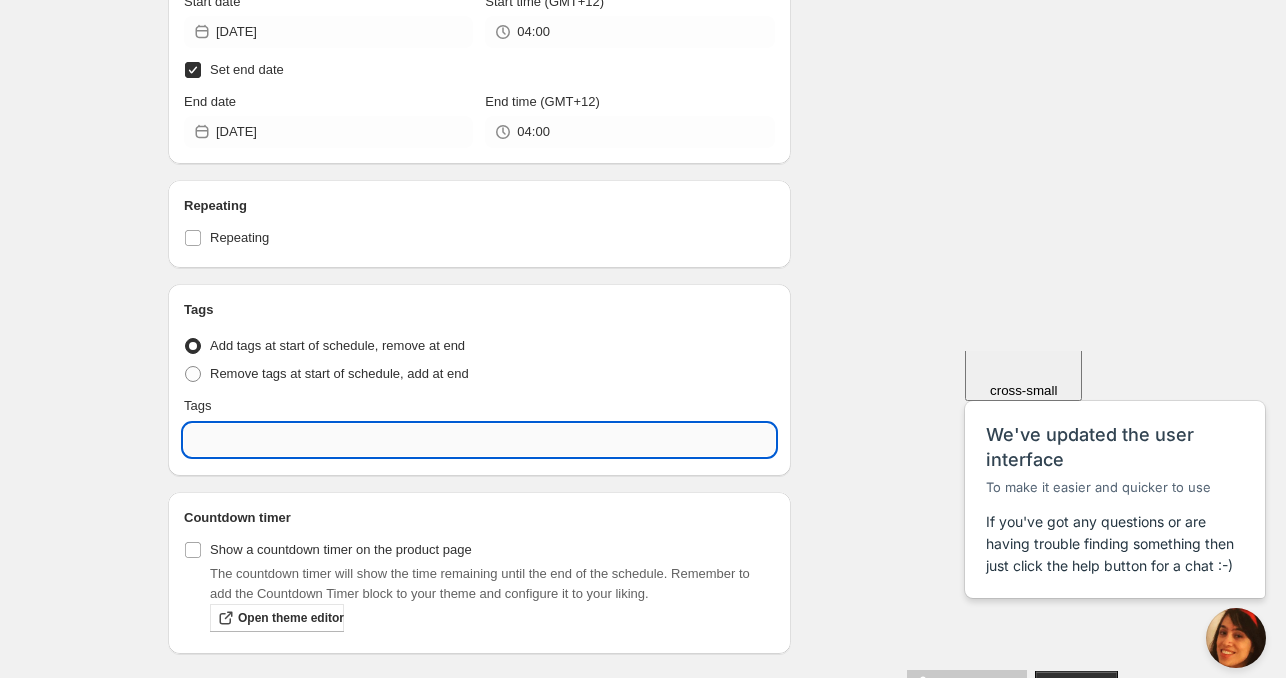 click at bounding box center (479, 440) 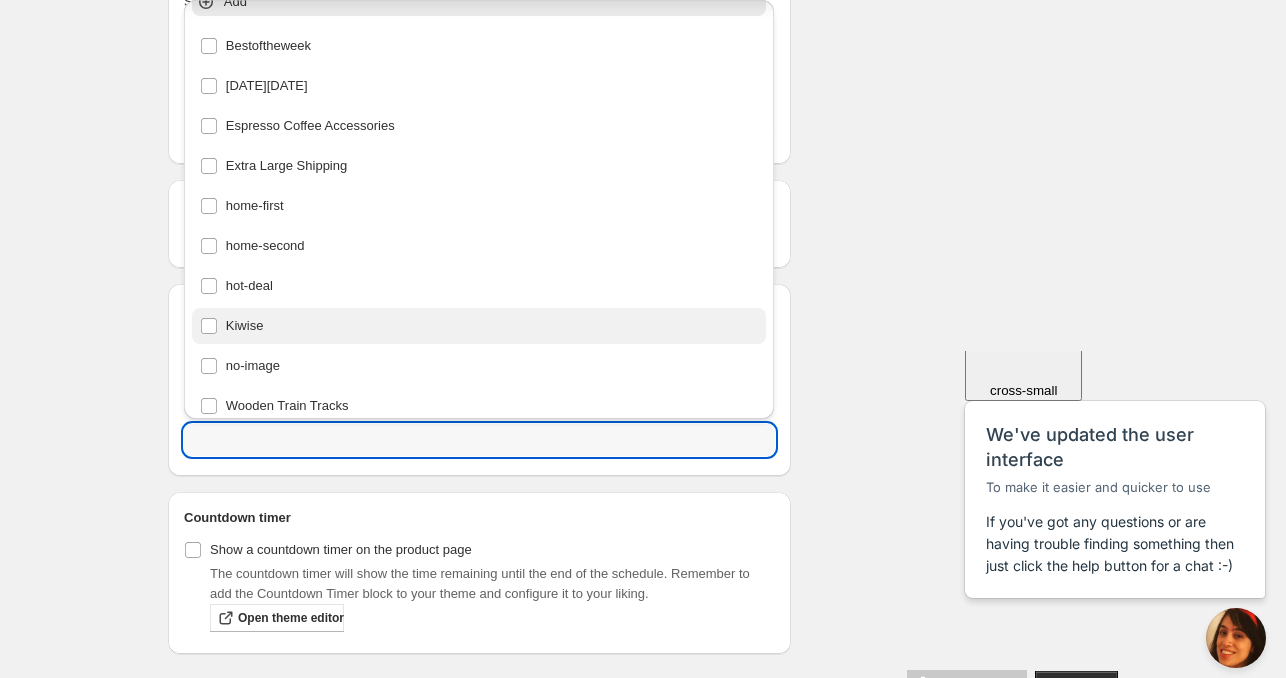 scroll, scrollTop: 36, scrollLeft: 0, axis: vertical 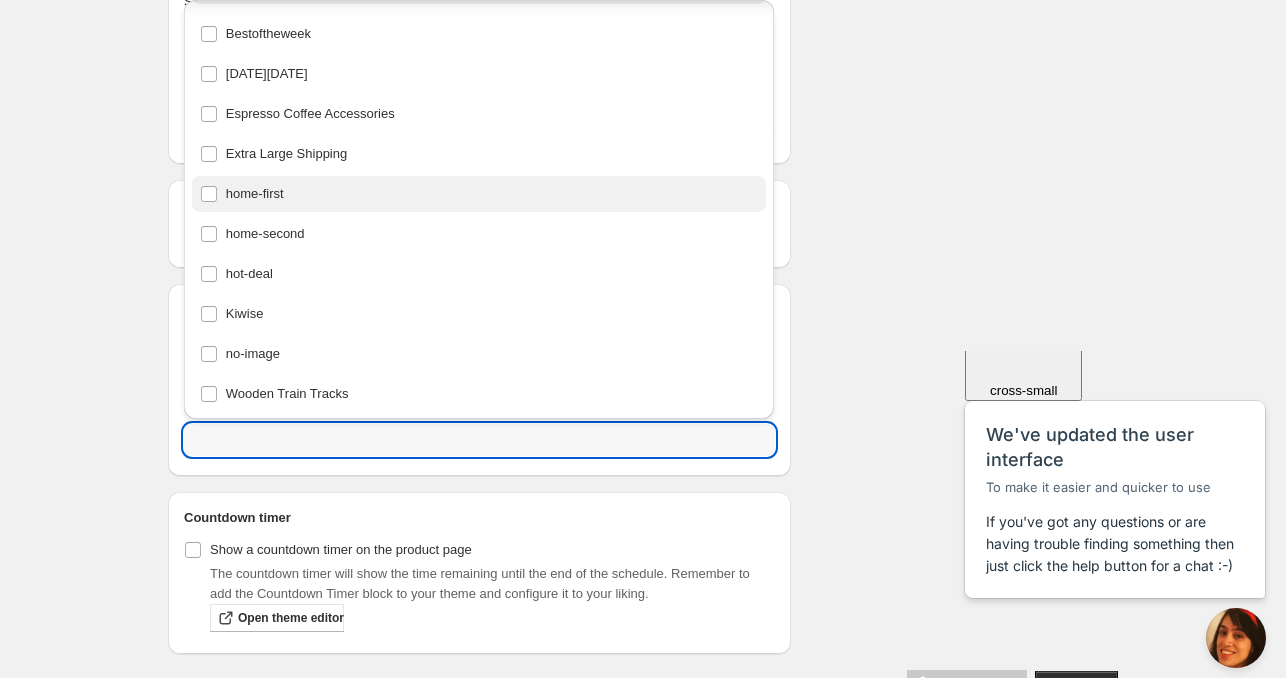 click on "home-first" at bounding box center (479, 194) 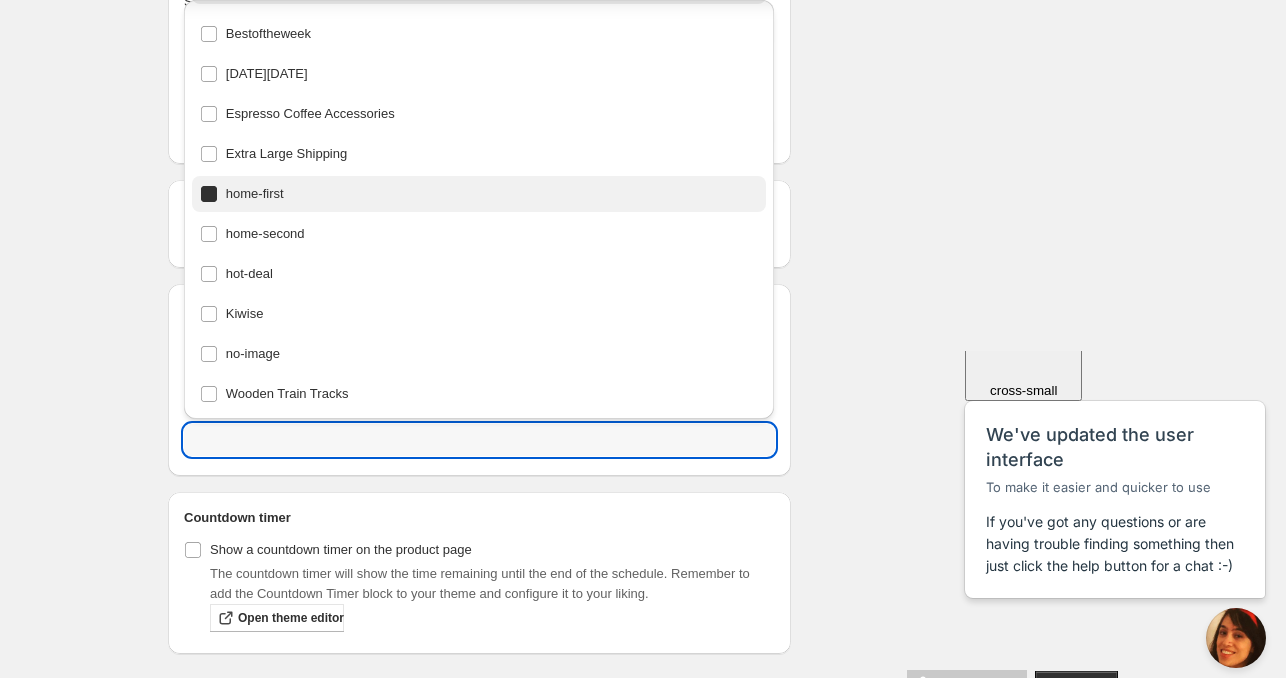 type on "home-first" 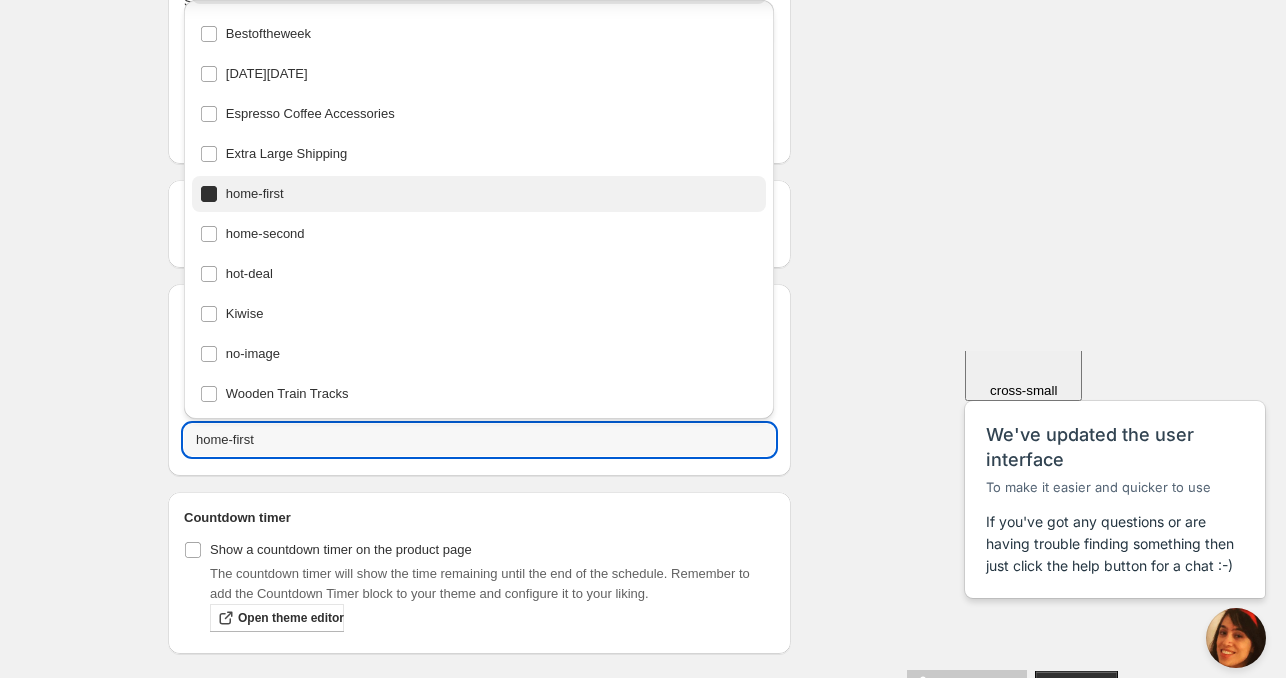 scroll, scrollTop: 0, scrollLeft: 0, axis: both 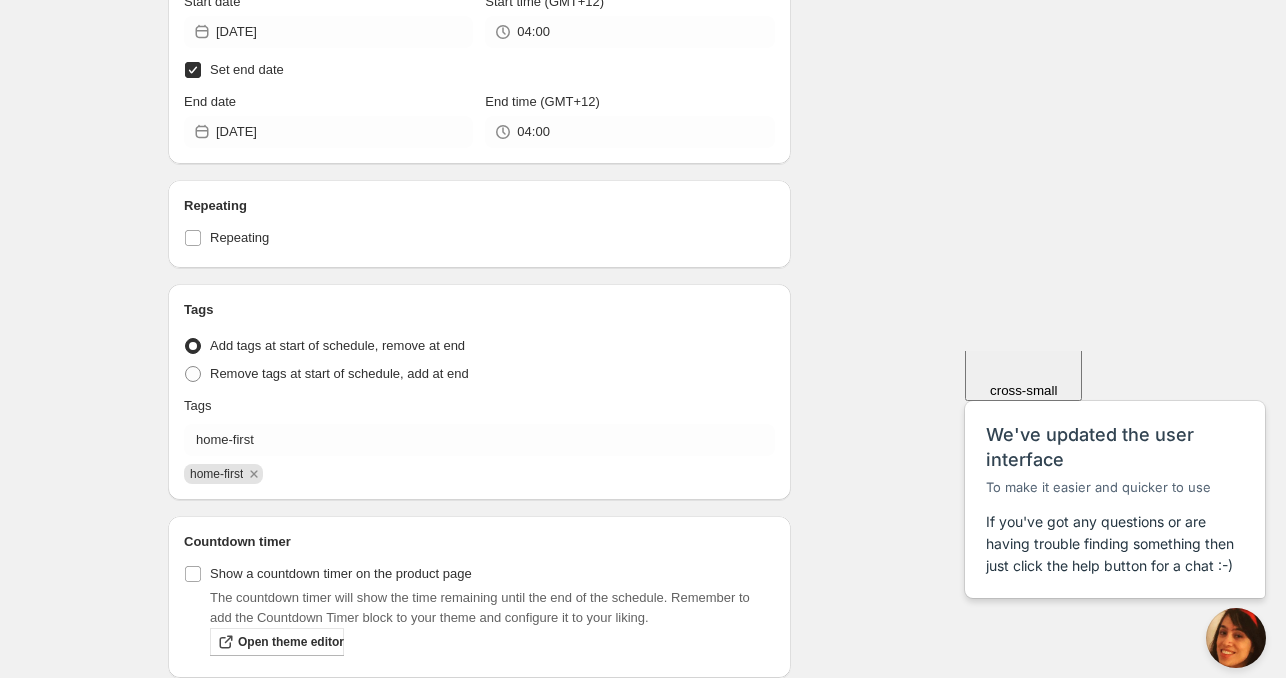 click on "Schedule name Wed Jul 16 2025 4am Your customers won't see this Product selection Entity type Specific products Specific collections Specific tags Specific vendors Browse Active dates Active Date Type Start immediately Schedule will run shortly after you save the schedule Set start date Schedule will run at a date you set in the future Start date 2025-07-16 Start time (GMT+12) 04:00 Set end date End date 2025-07-17 End time (GMT+12) 04:00 Repeating Repeating Ok Cancel Every 1 Date range Days Weeks Months Years Days Ends Never On specific date After a number of occurances Tags Tag type Add tags at start of schedule, remove at end Remove tags at start of schedule, add at end Tags home-first home-first Countdown timer Show a countdown timer on the product page The countdown timer will show the time remaining until the end of the schedule. Remember to add the Countdown Timer block to your theme and configure it to your liking. Open theme editor Summary Wed Jul 16 2025 4am Type Add/remove tags from products" at bounding box center (635, 92) 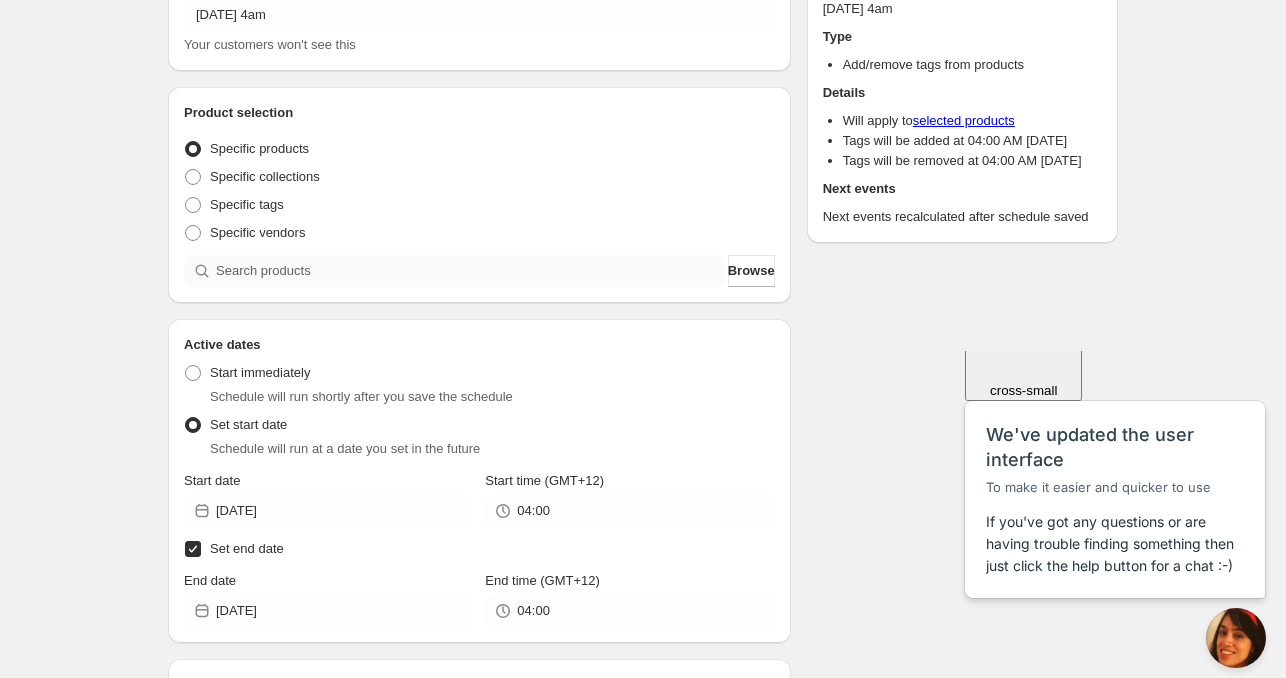 scroll, scrollTop: 100, scrollLeft: 0, axis: vertical 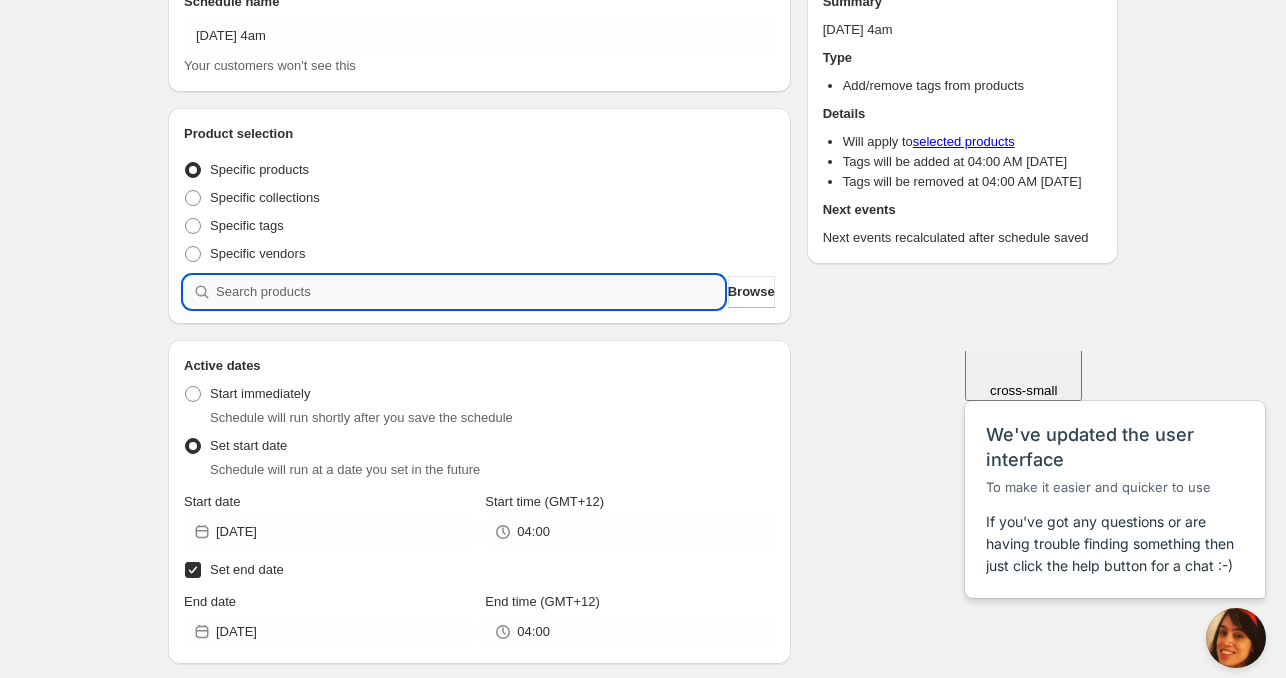 click at bounding box center [470, 292] 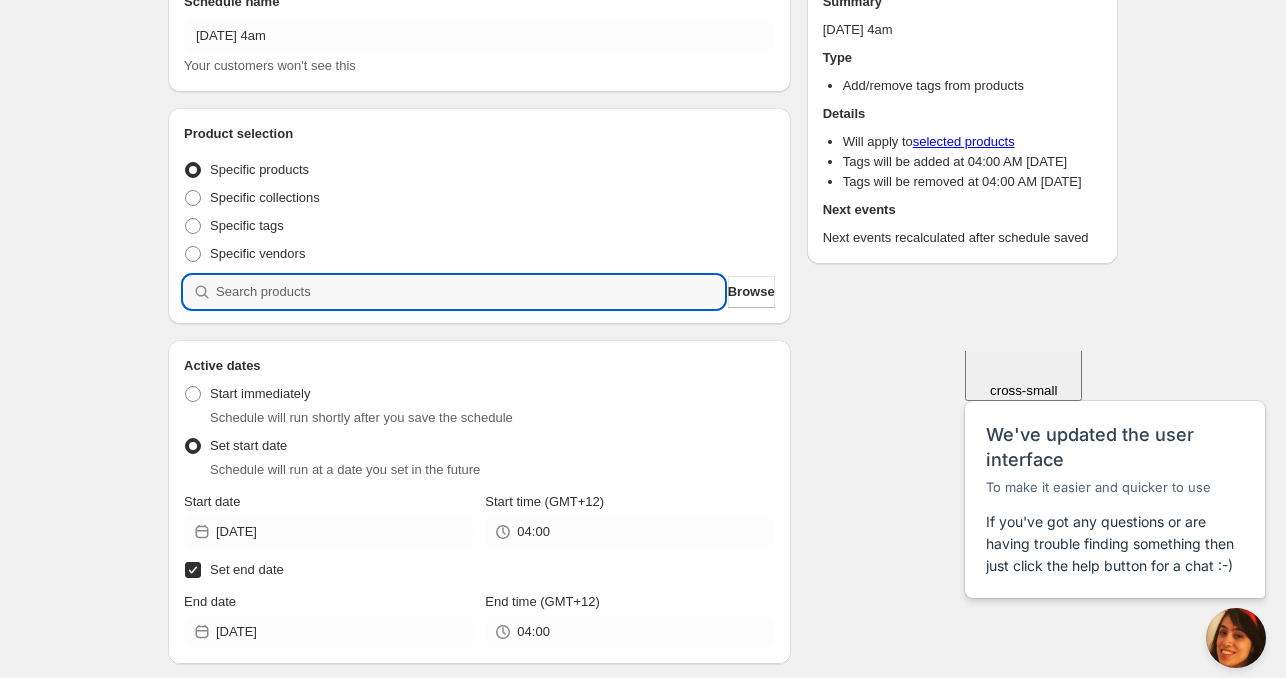 paste on "CNH24158" 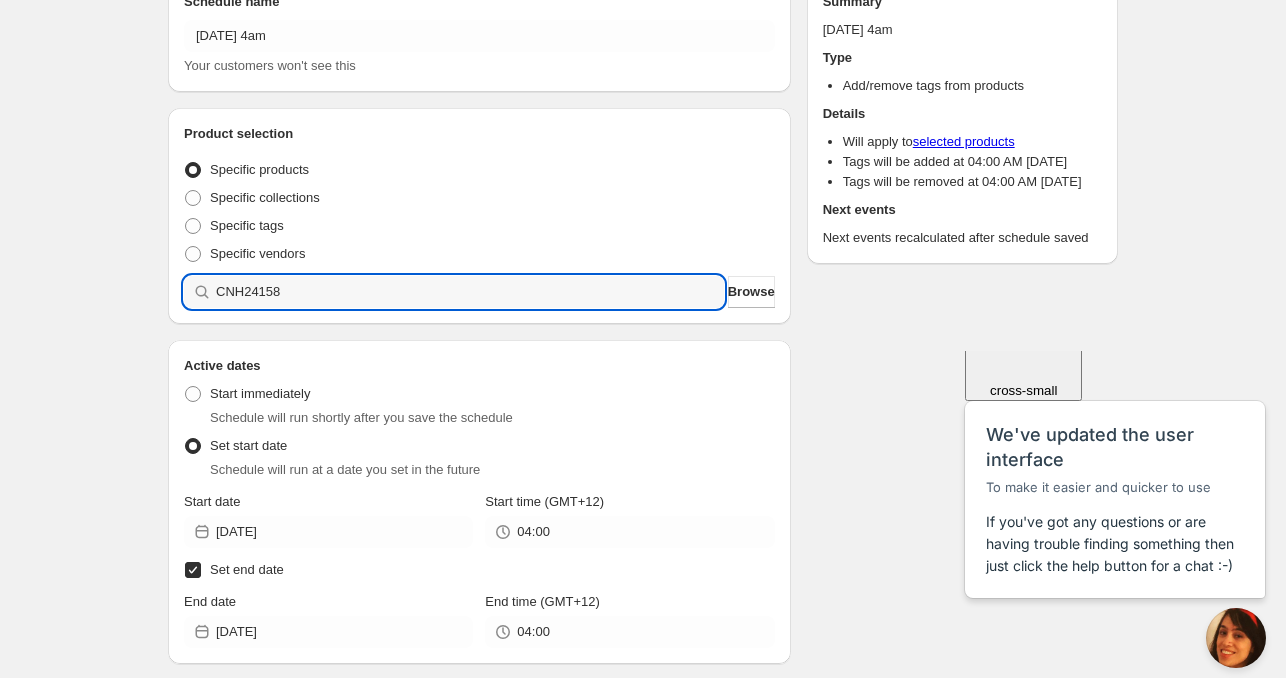 type 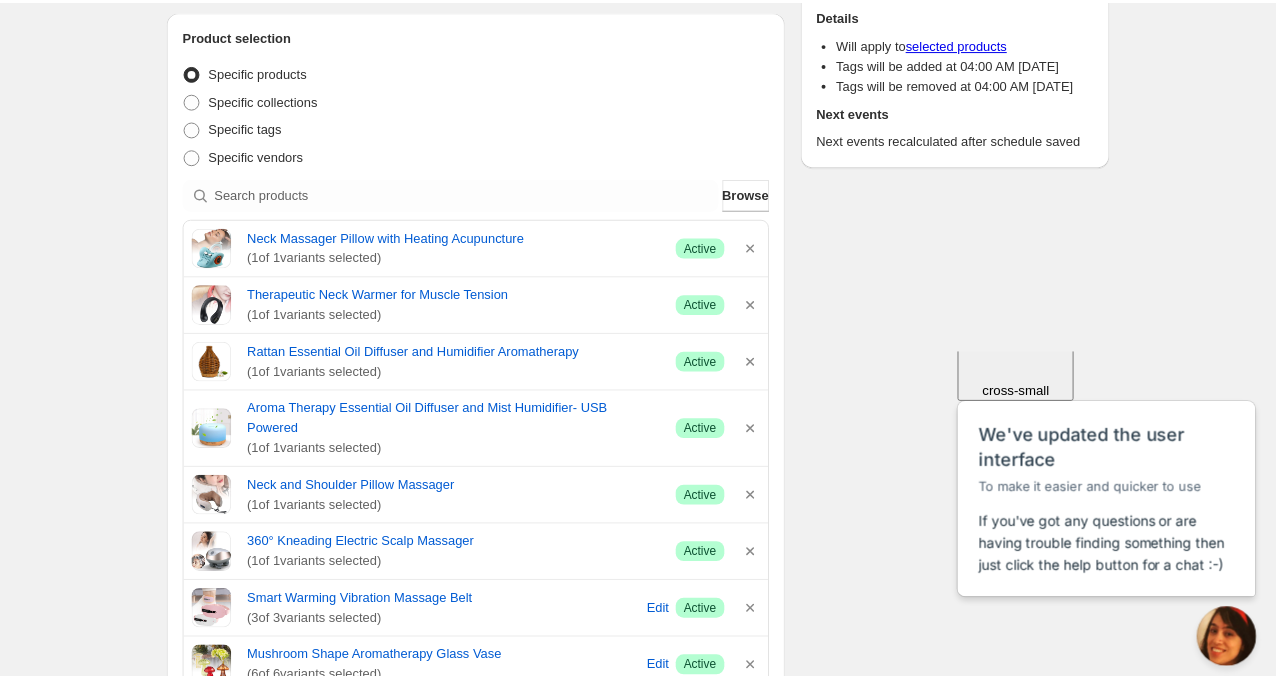 scroll, scrollTop: 0, scrollLeft: 0, axis: both 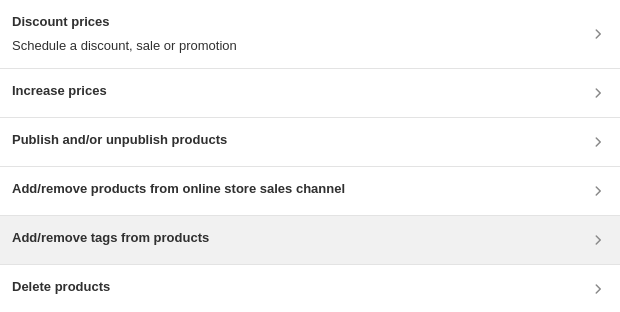 click on "Add/remove tags from products" at bounding box center [310, 240] 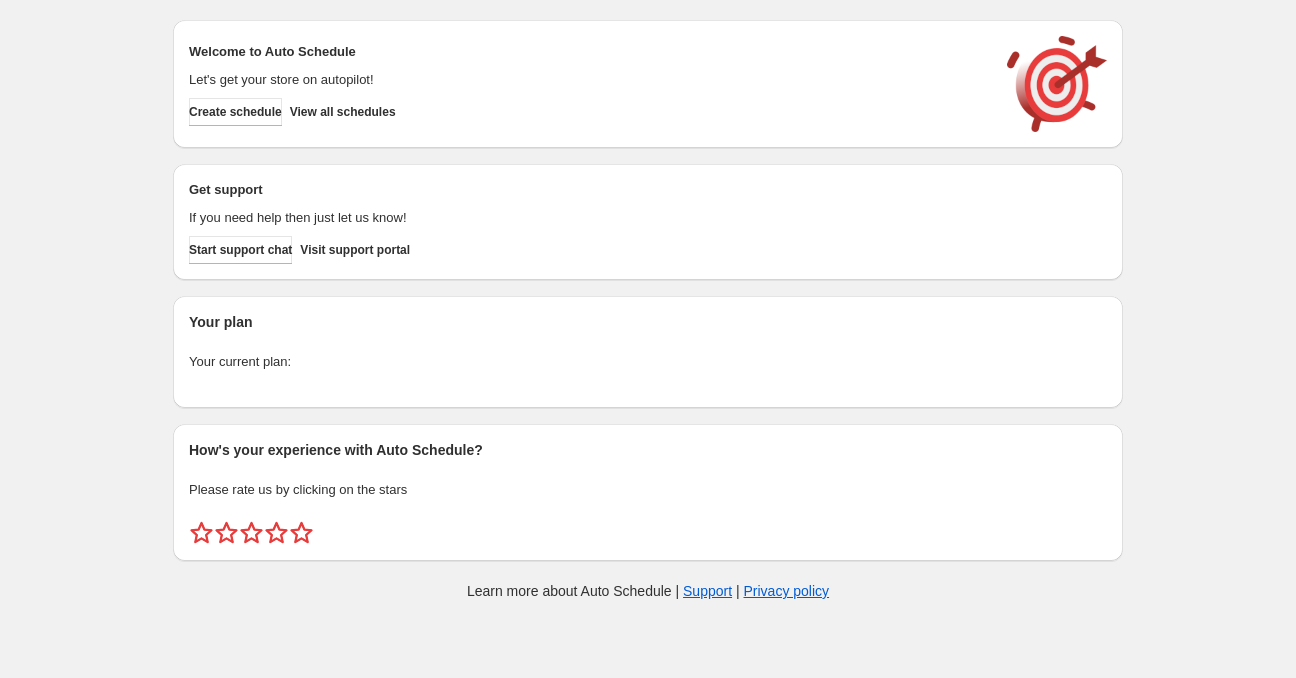 scroll, scrollTop: 0, scrollLeft: 0, axis: both 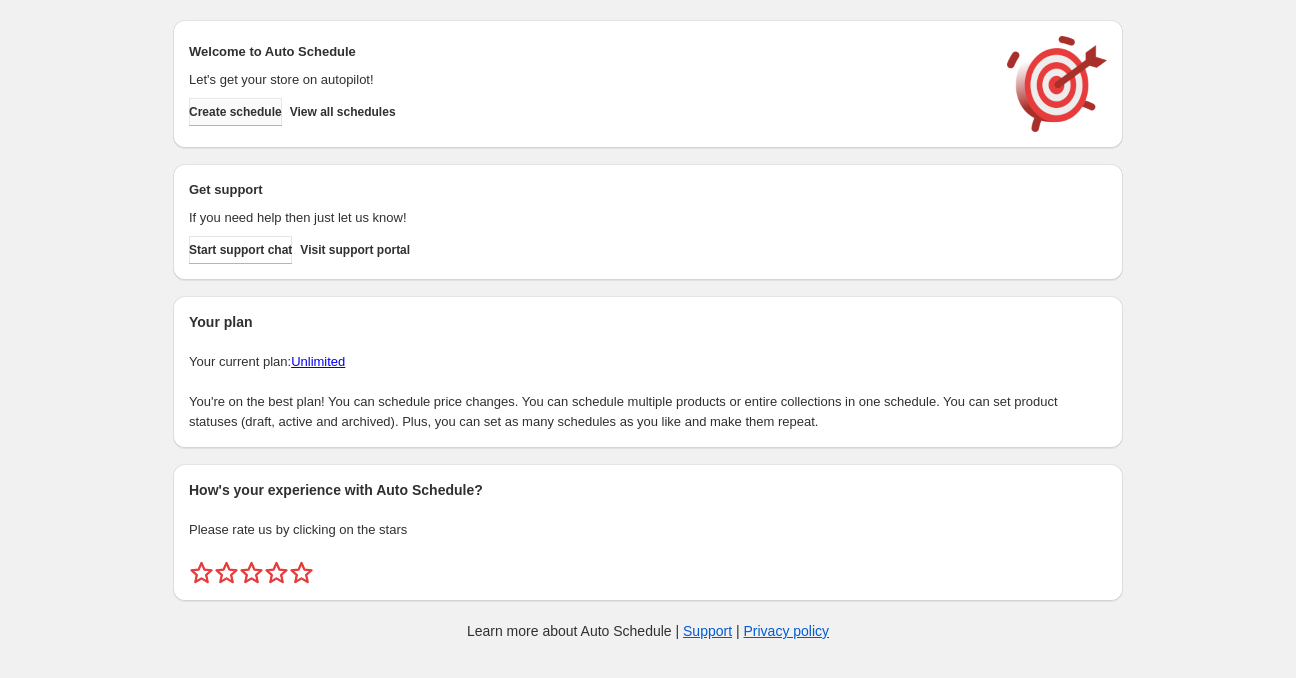 click on "Create schedule" at bounding box center (235, 112) 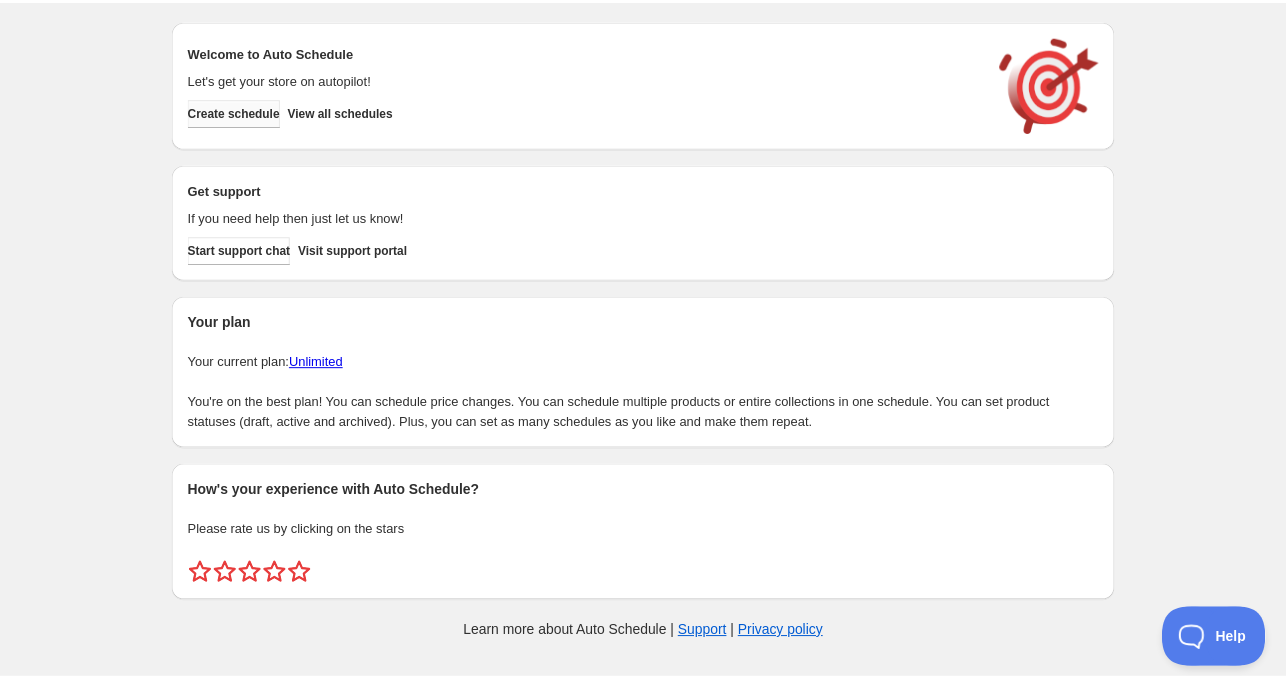 scroll, scrollTop: 0, scrollLeft: 0, axis: both 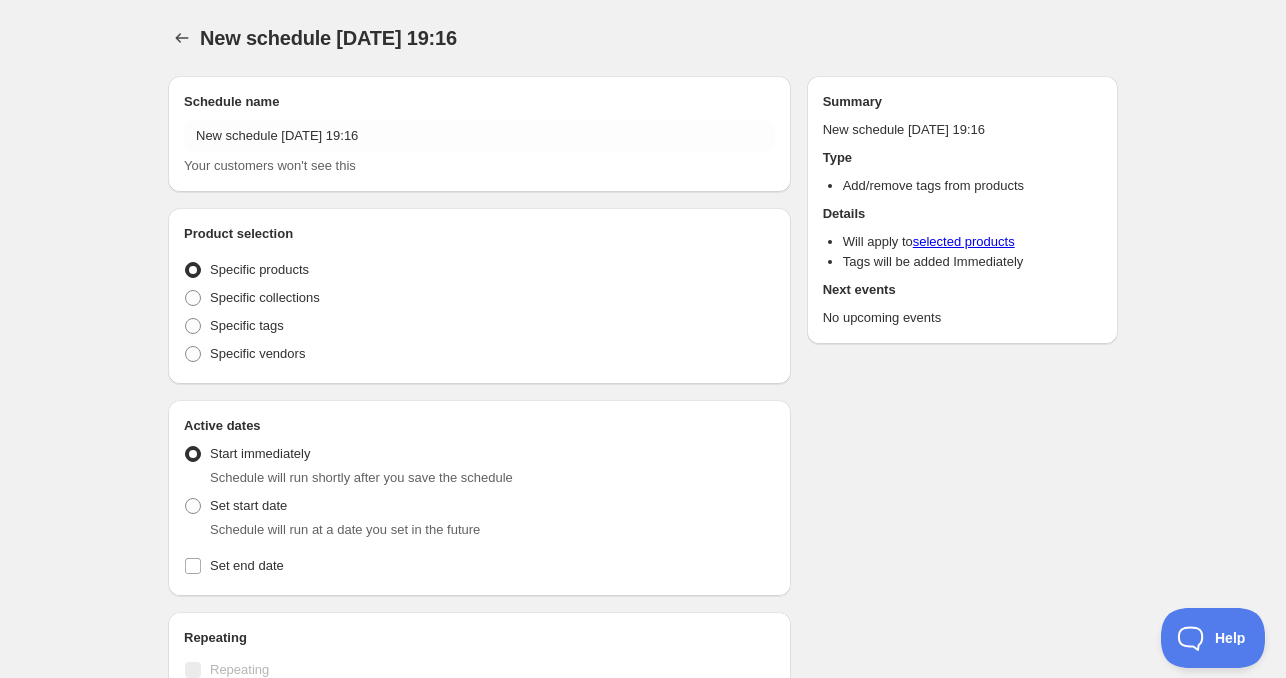 radio on "true" 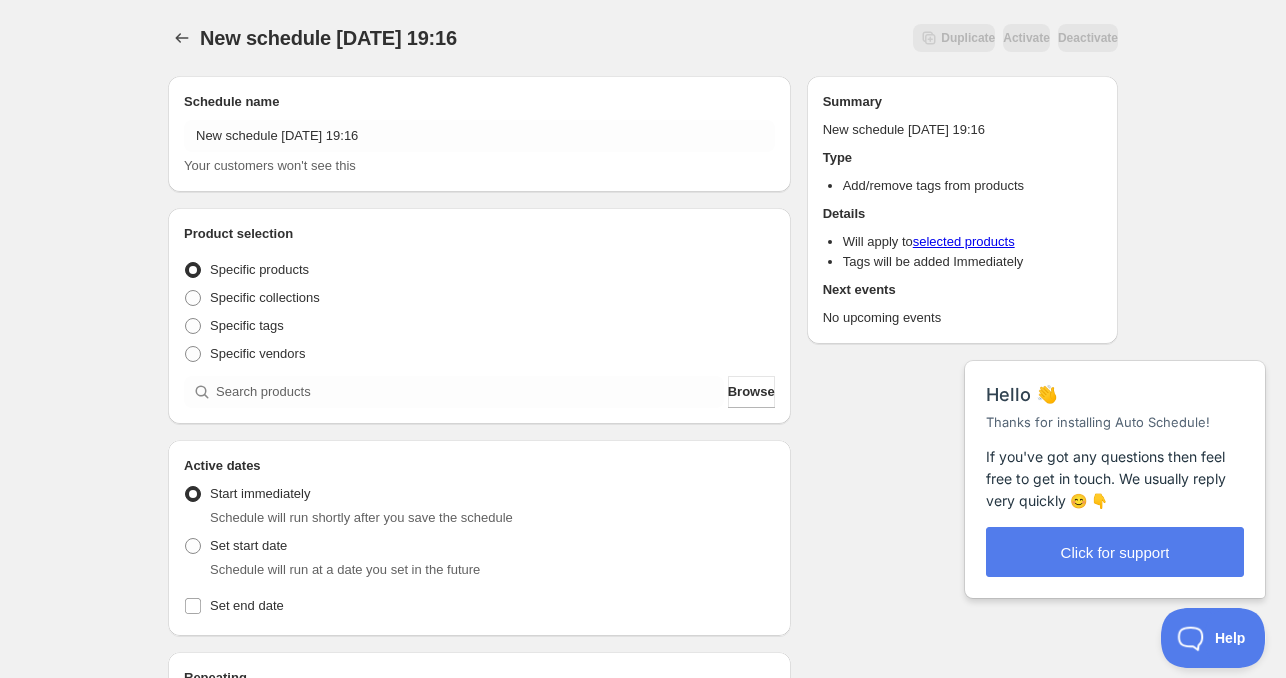 scroll, scrollTop: 0, scrollLeft: 0, axis: both 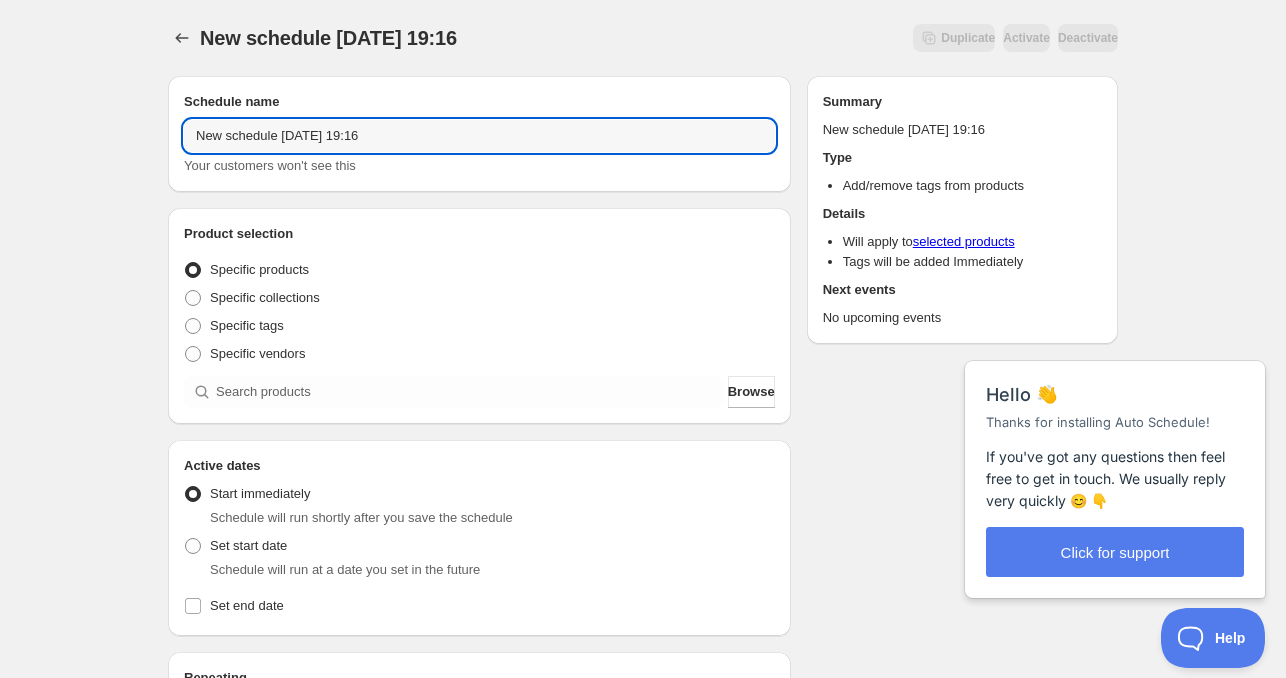 drag, startPoint x: 274, startPoint y: 142, endPoint x: 143, endPoint y: 147, distance: 131.09538 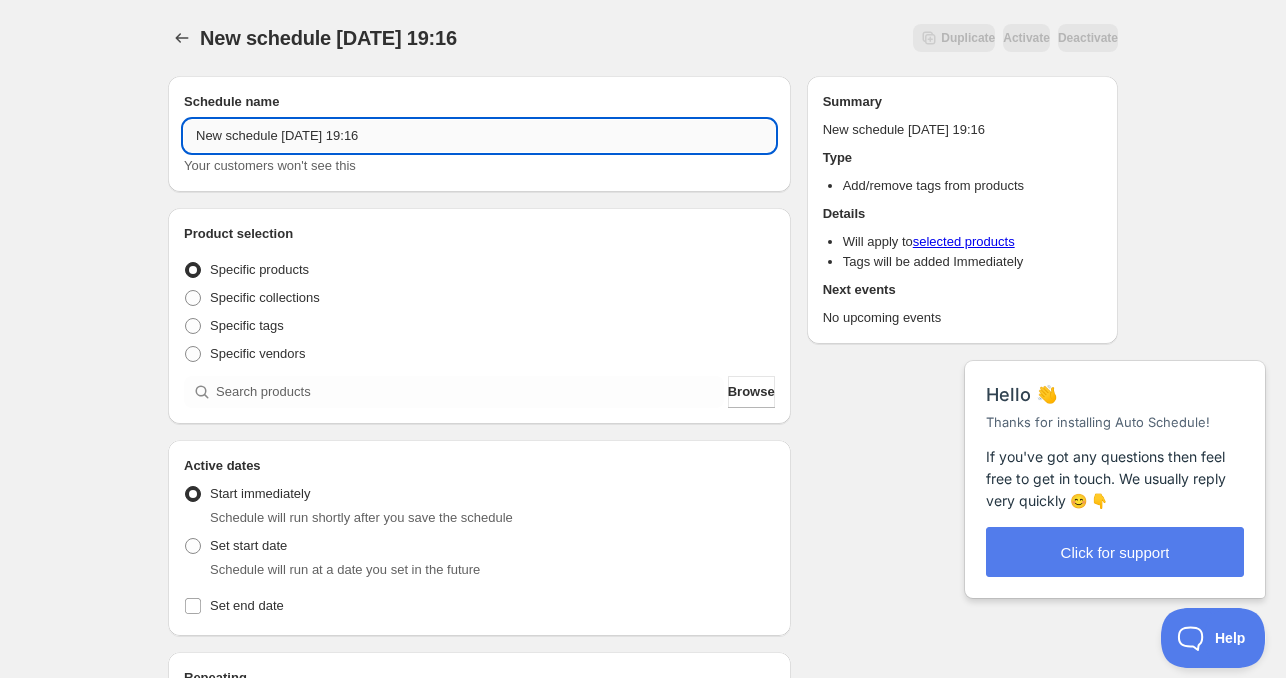 click on "New schedule [DATE] 19:16" at bounding box center (479, 136) 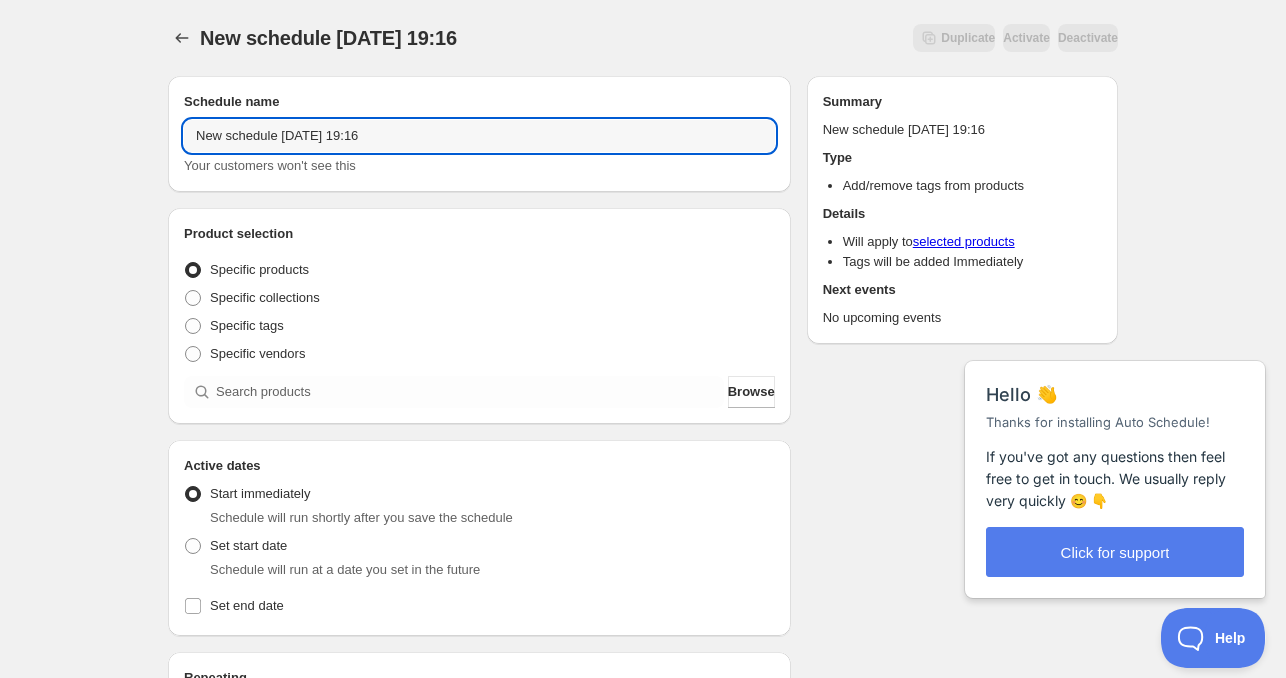 drag, startPoint x: 278, startPoint y: 136, endPoint x: 89, endPoint y: 133, distance: 189.0238 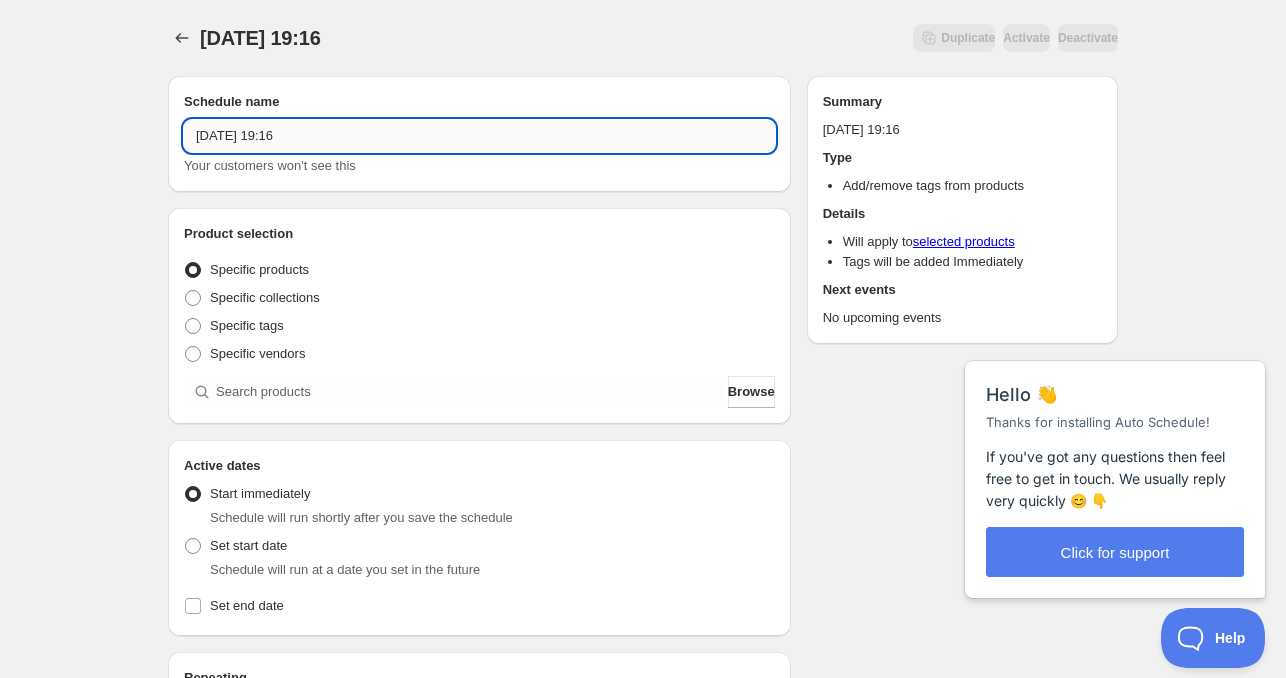 click on "[DATE] 19:16" at bounding box center (479, 136) 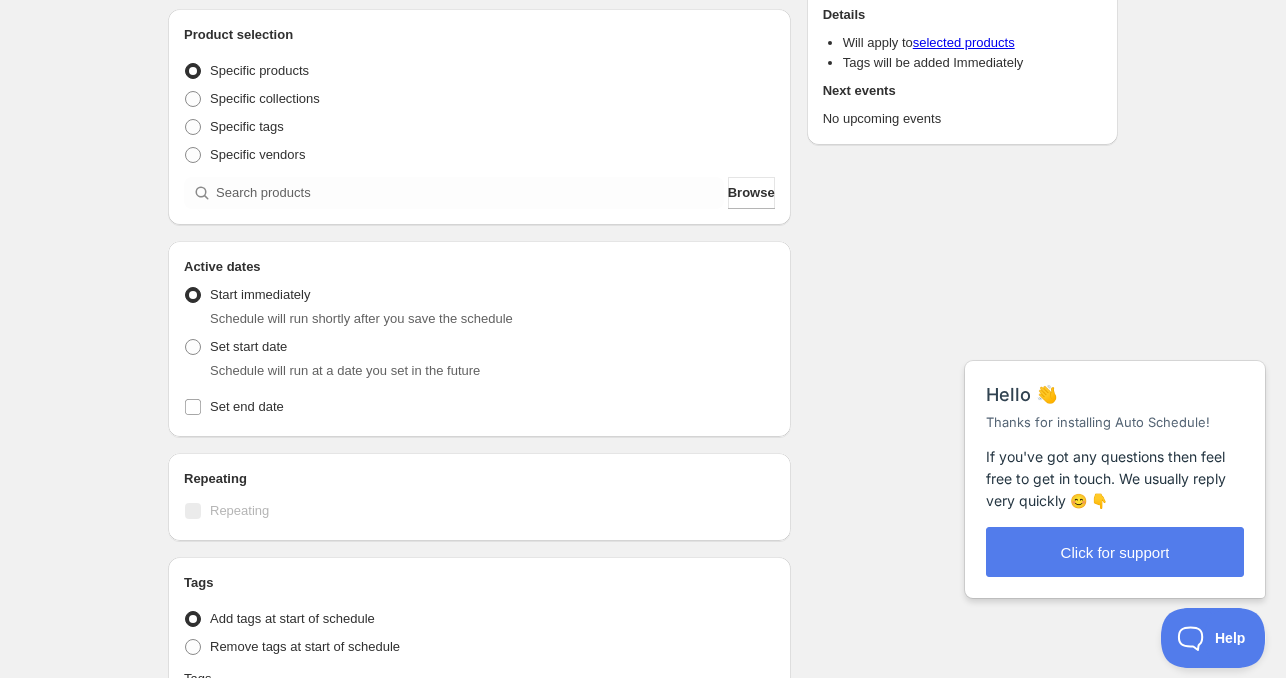 scroll, scrollTop: 200, scrollLeft: 0, axis: vertical 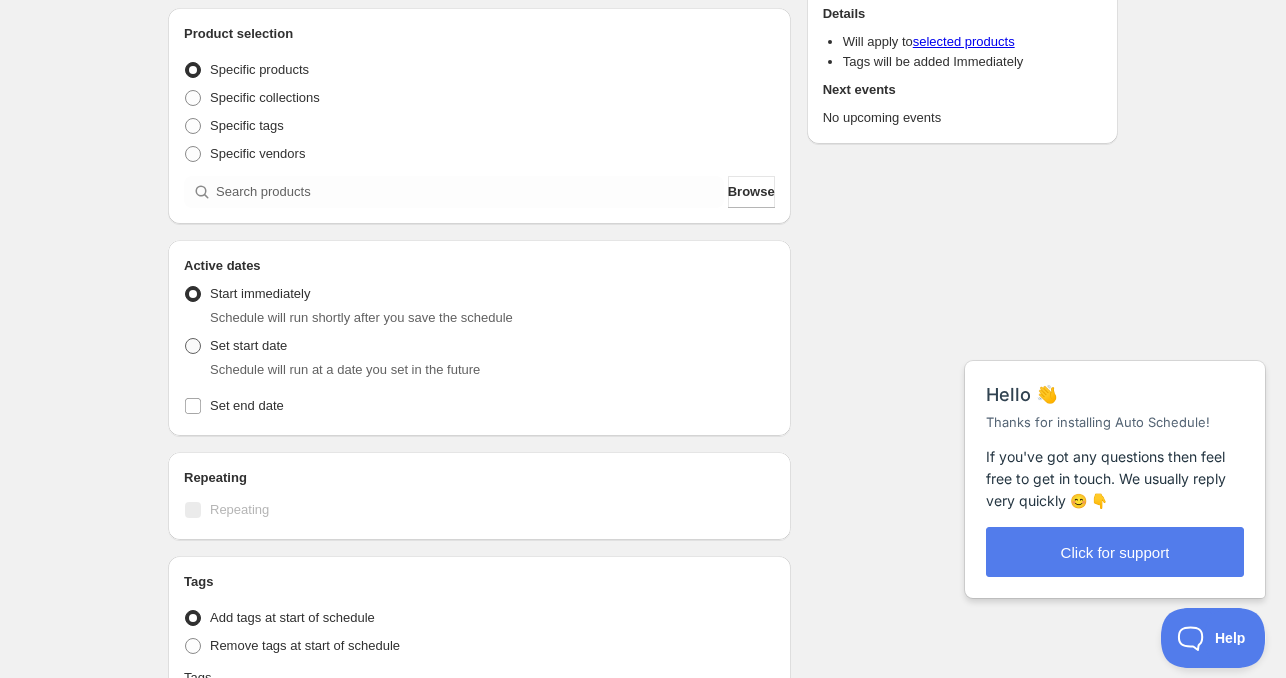 type on "[DATE] 11am" 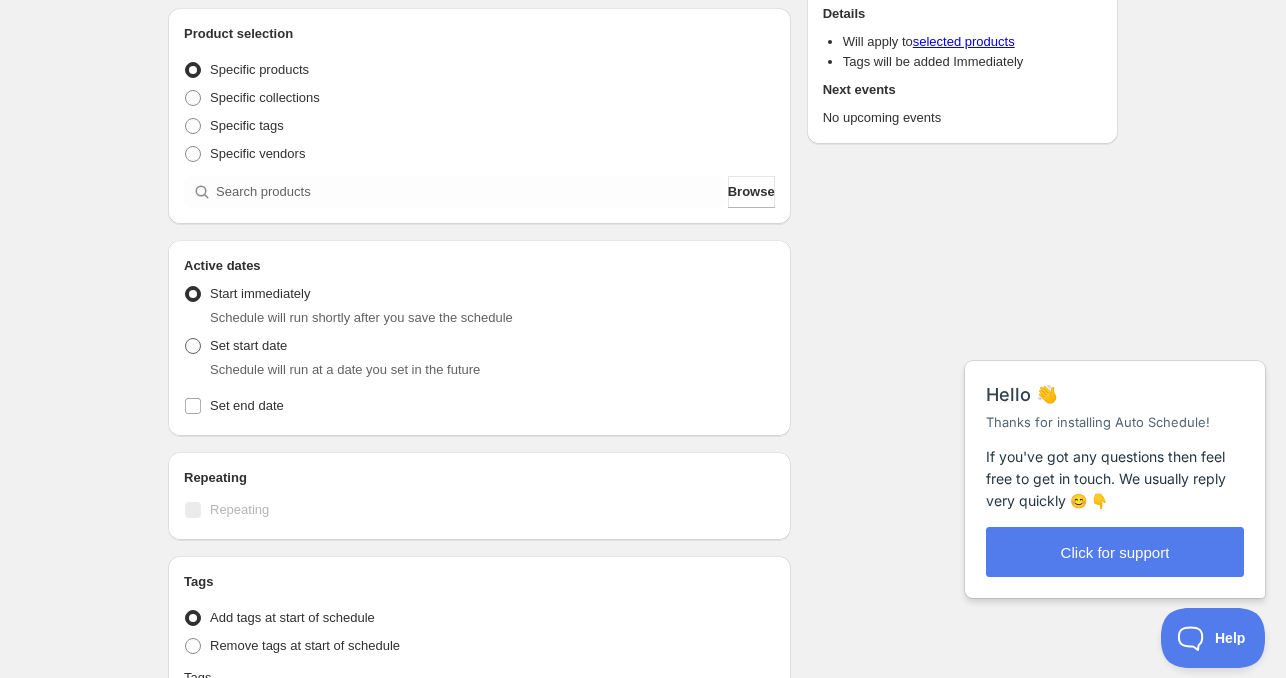 radio on "true" 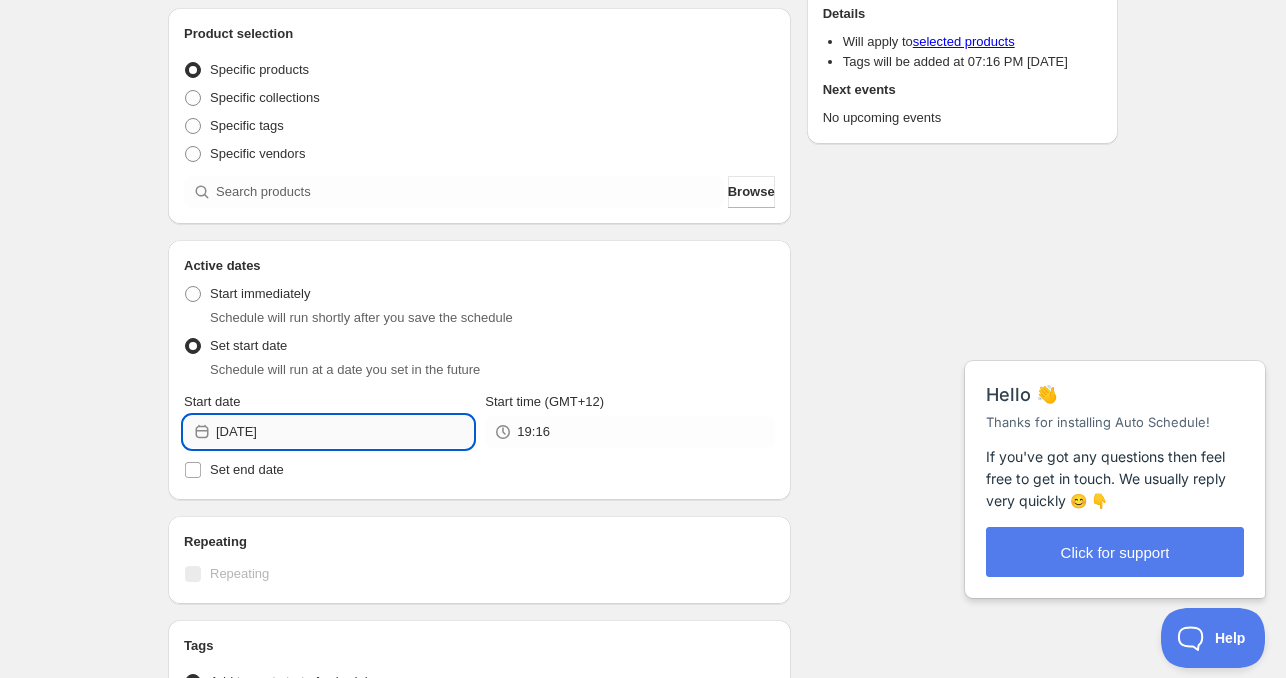 click on "[DATE]" at bounding box center (344, 432) 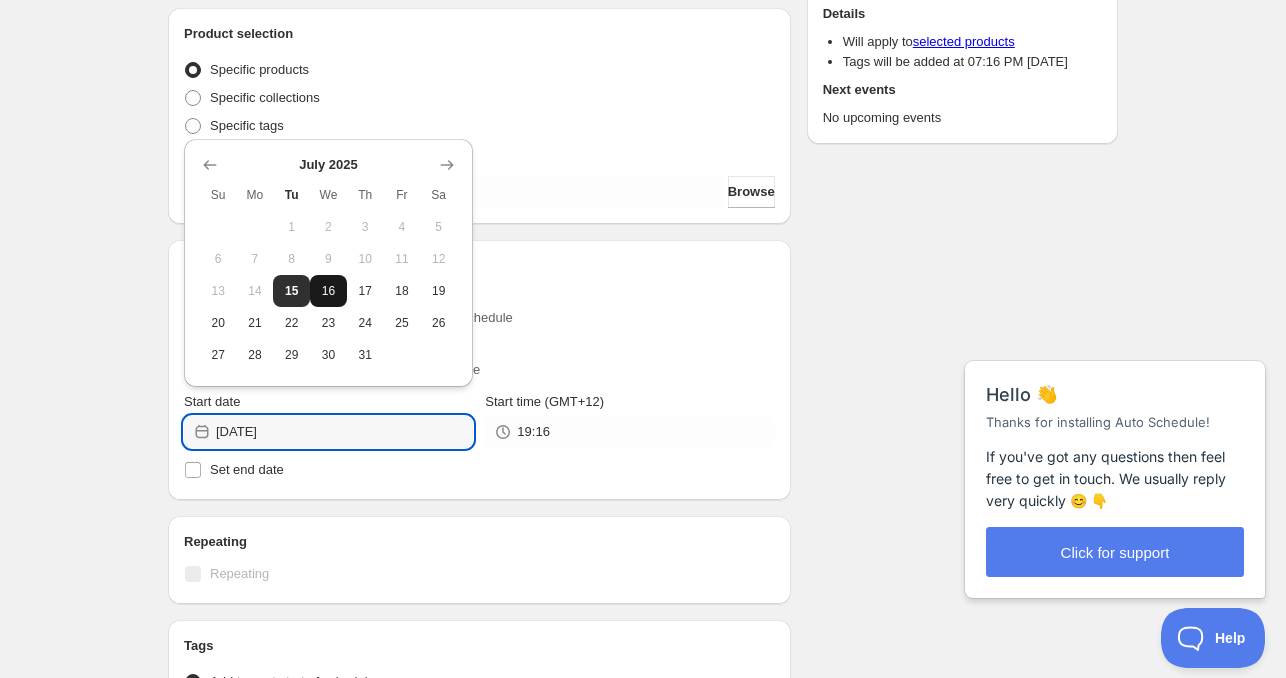 click on "16" at bounding box center [328, 291] 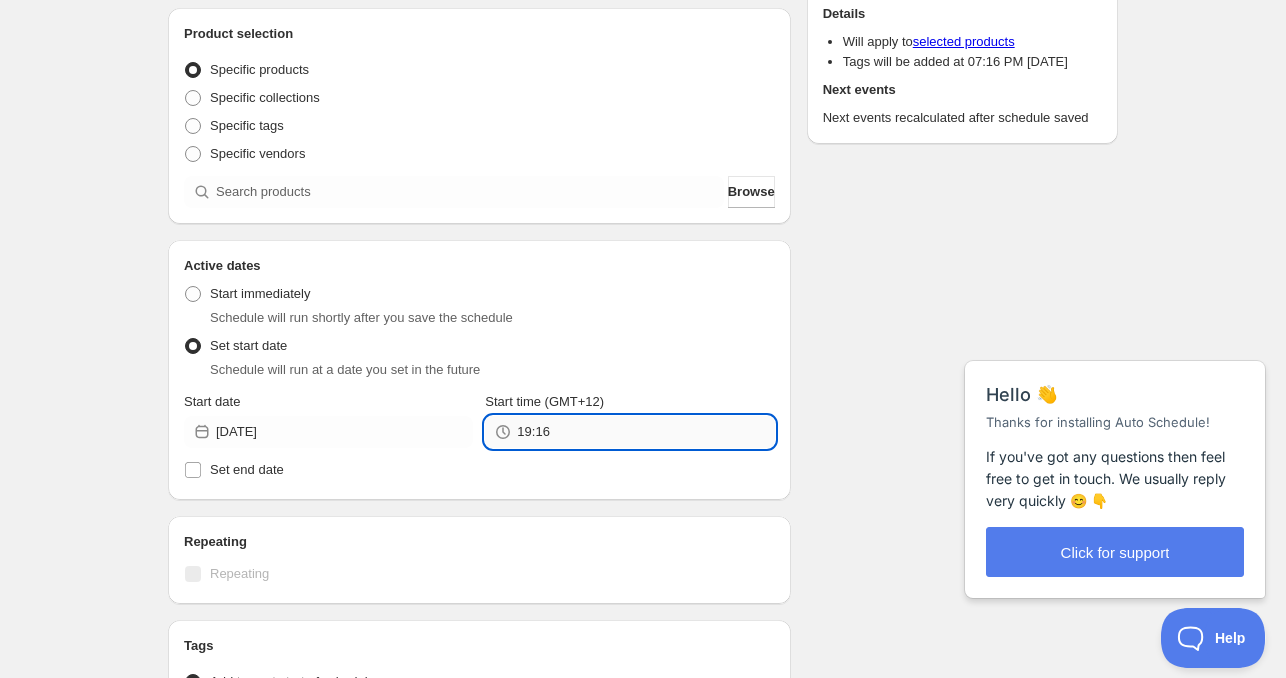 click on "19:16" at bounding box center [645, 432] 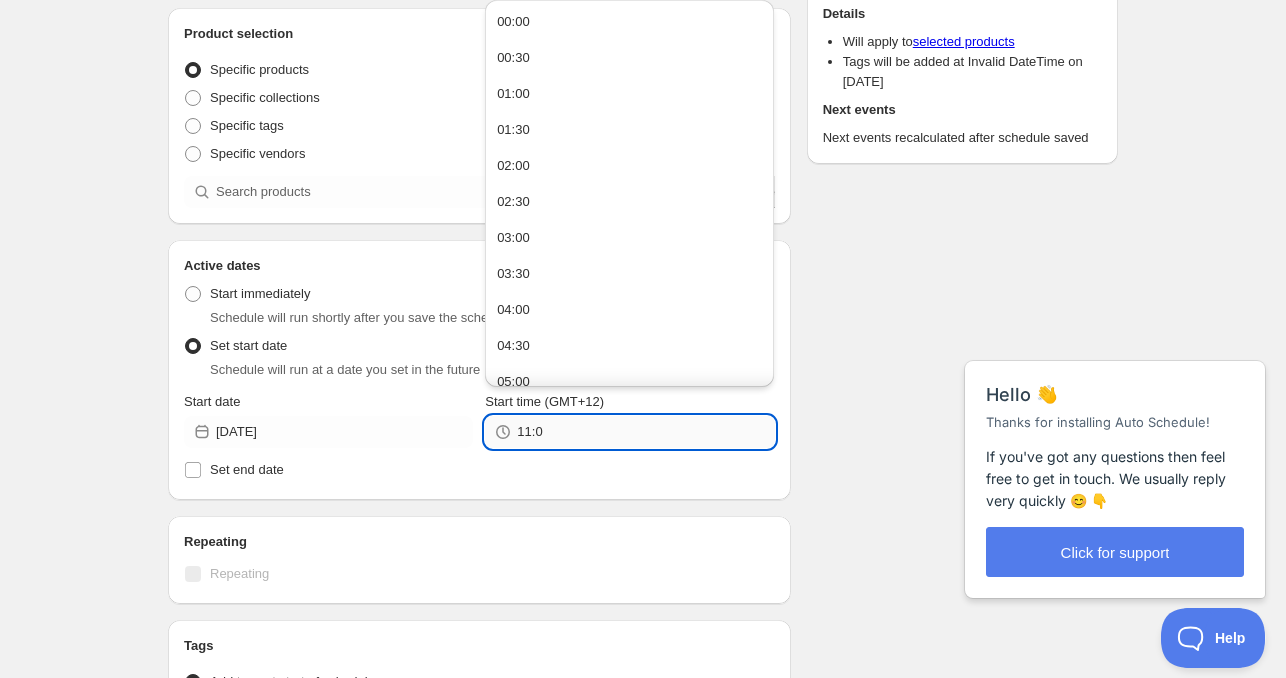 click on "11:0" at bounding box center (645, 432) 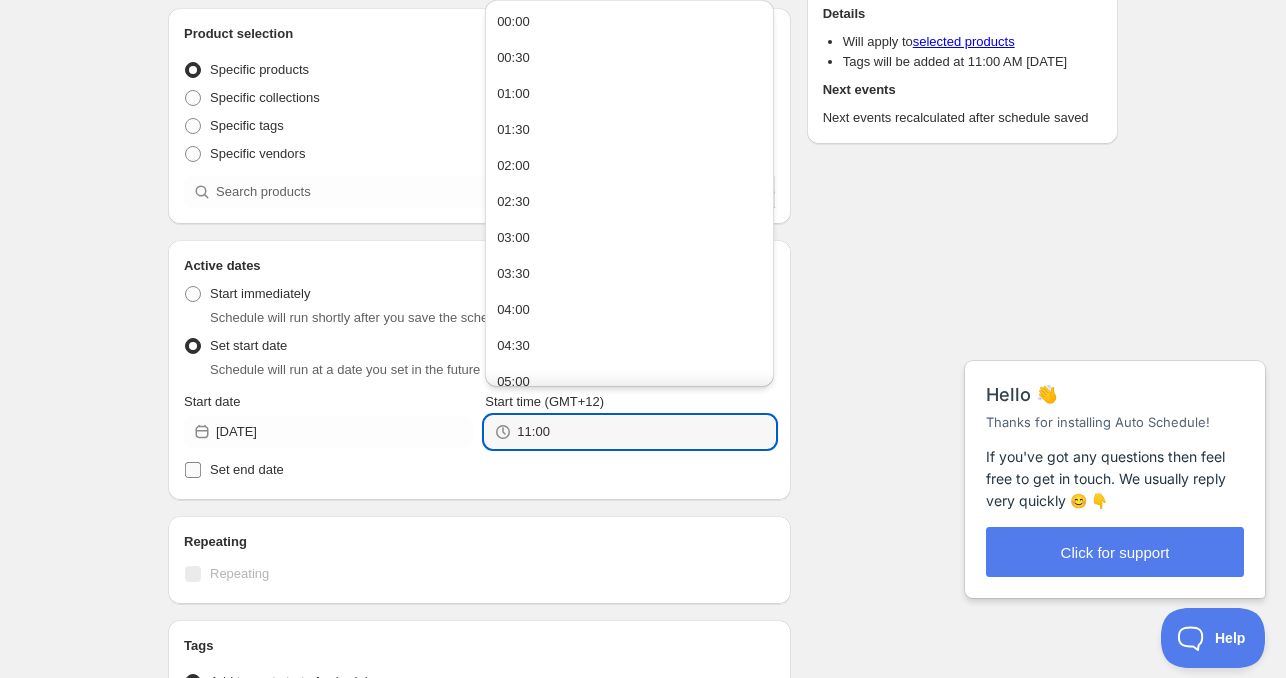 type on "11:00" 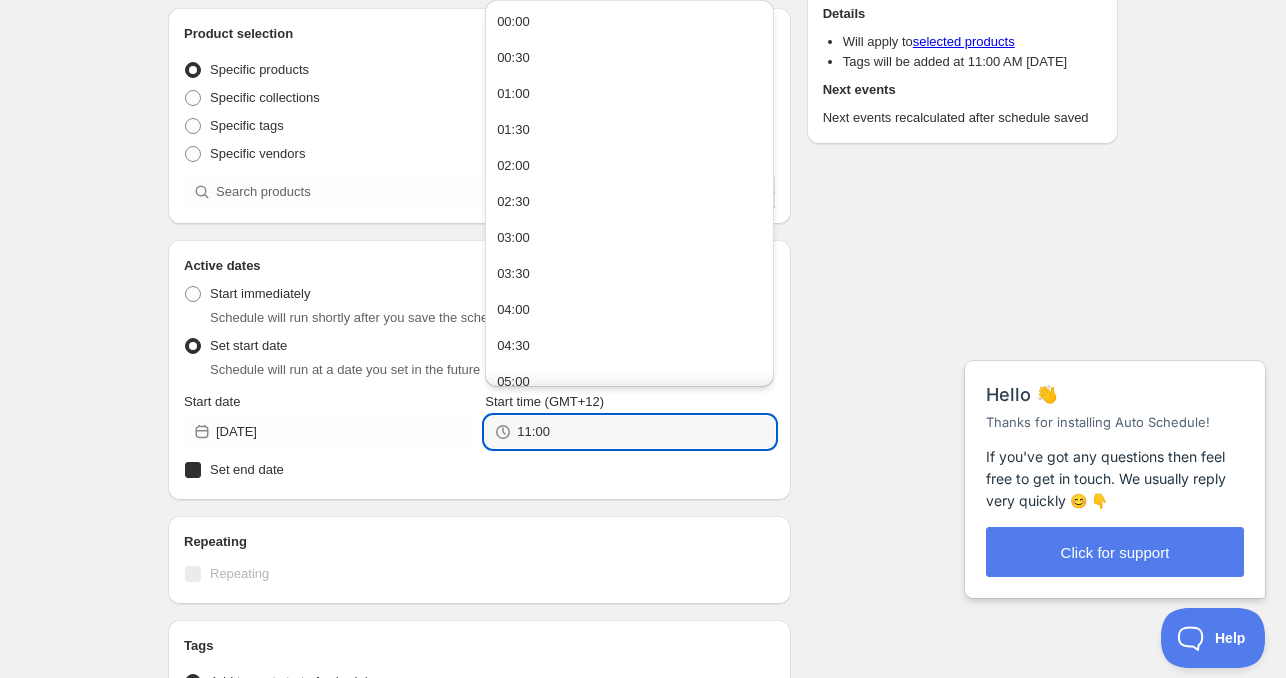checkbox on "true" 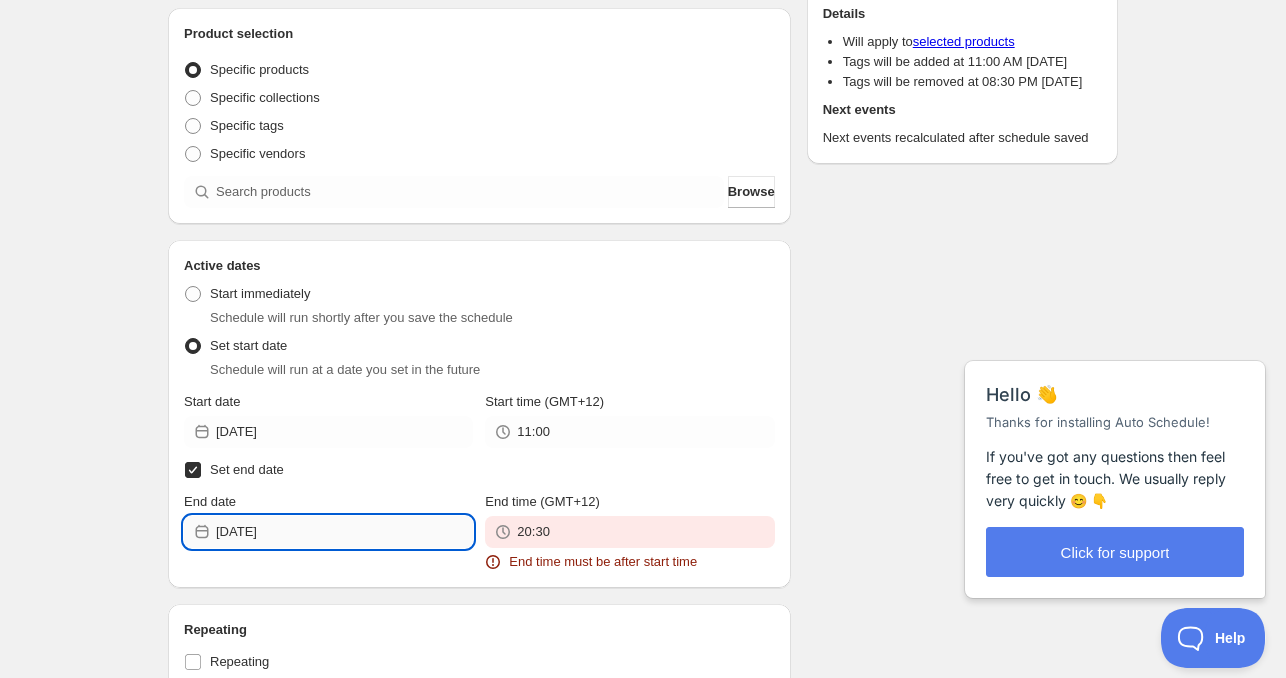 click on "[DATE]" at bounding box center [344, 532] 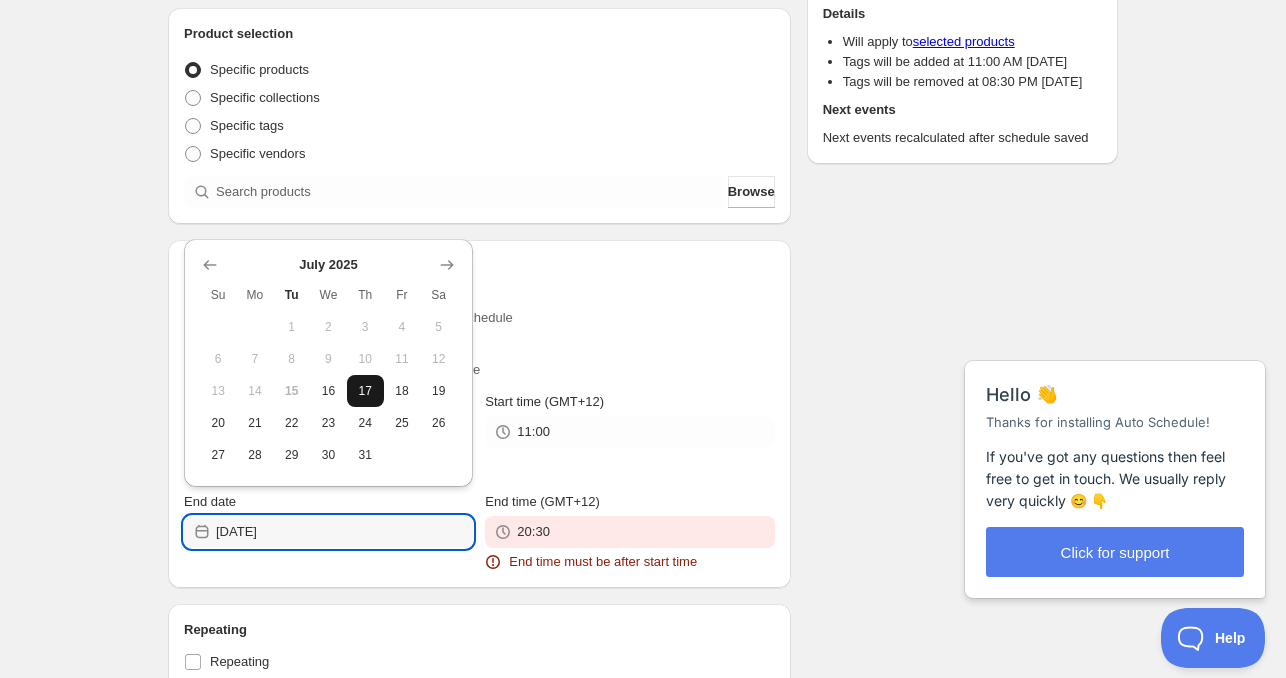 click on "17" at bounding box center [365, 391] 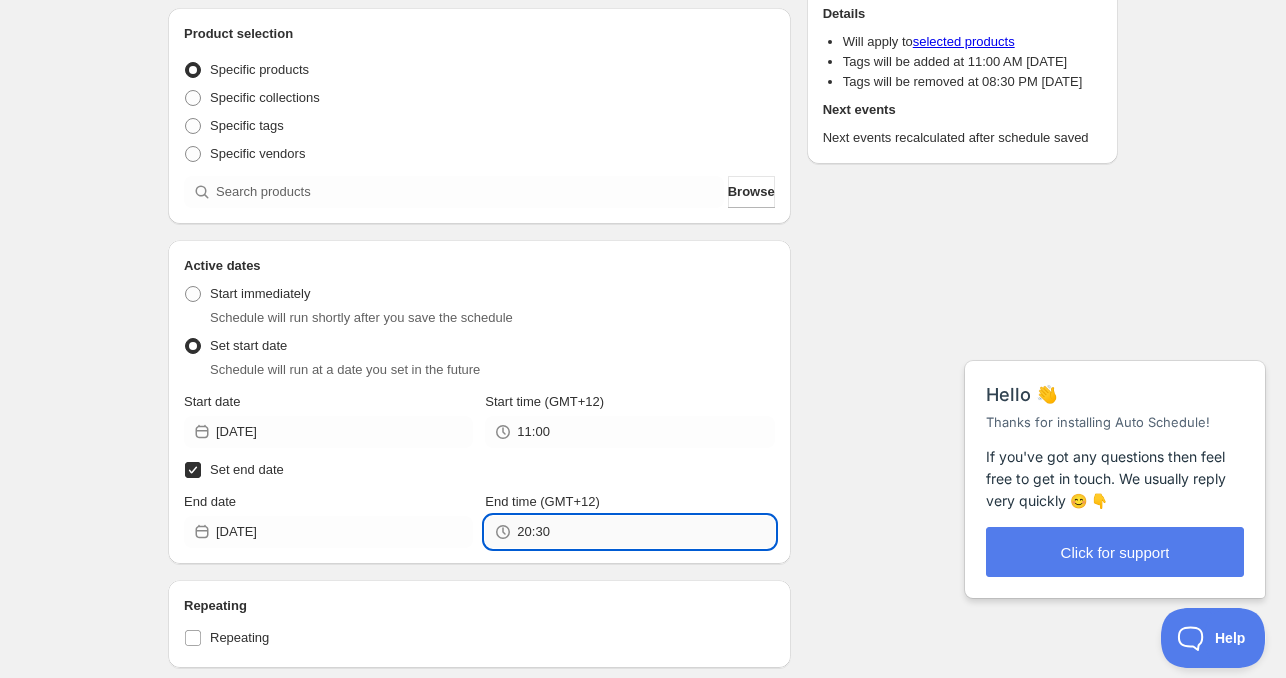 click on "20:30" at bounding box center (645, 532) 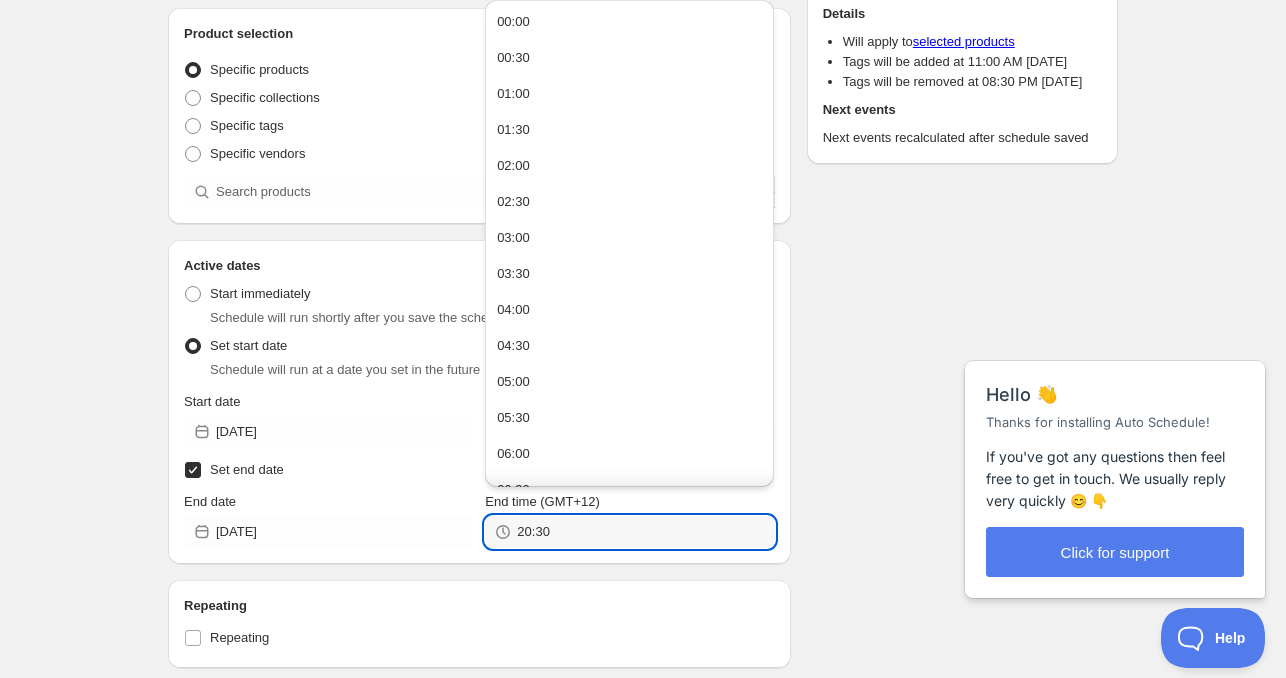 paste on "11:0" 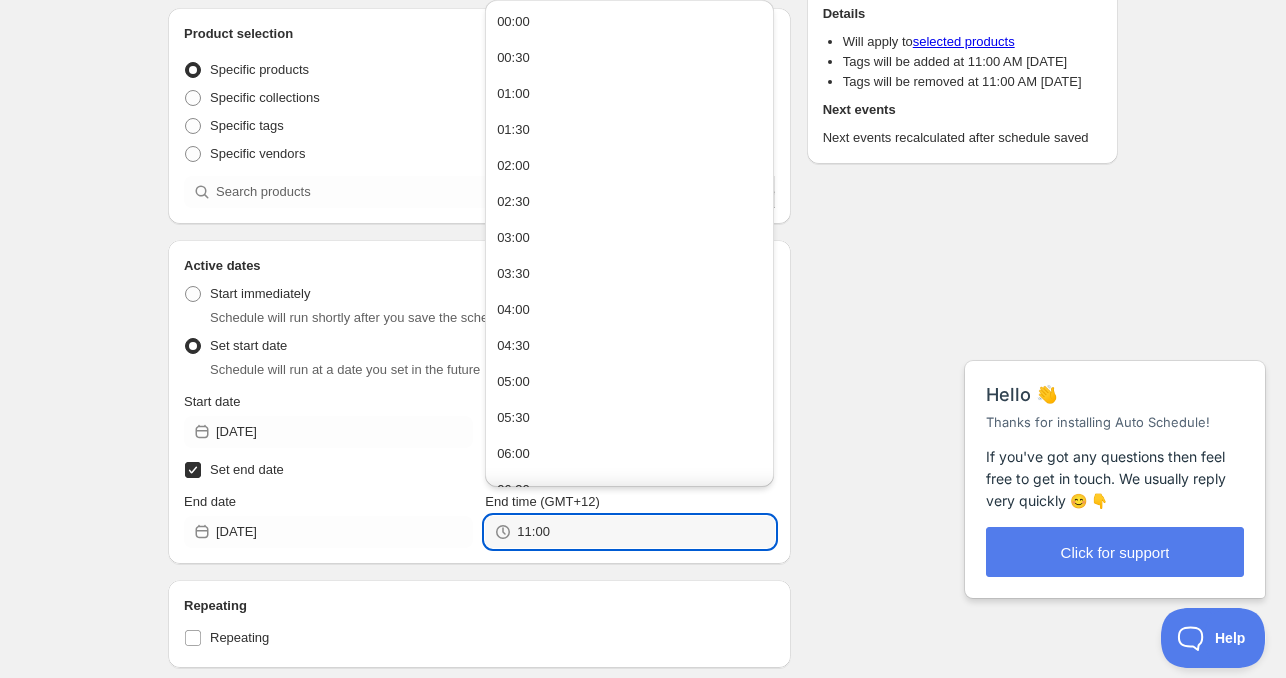 type on "11:00" 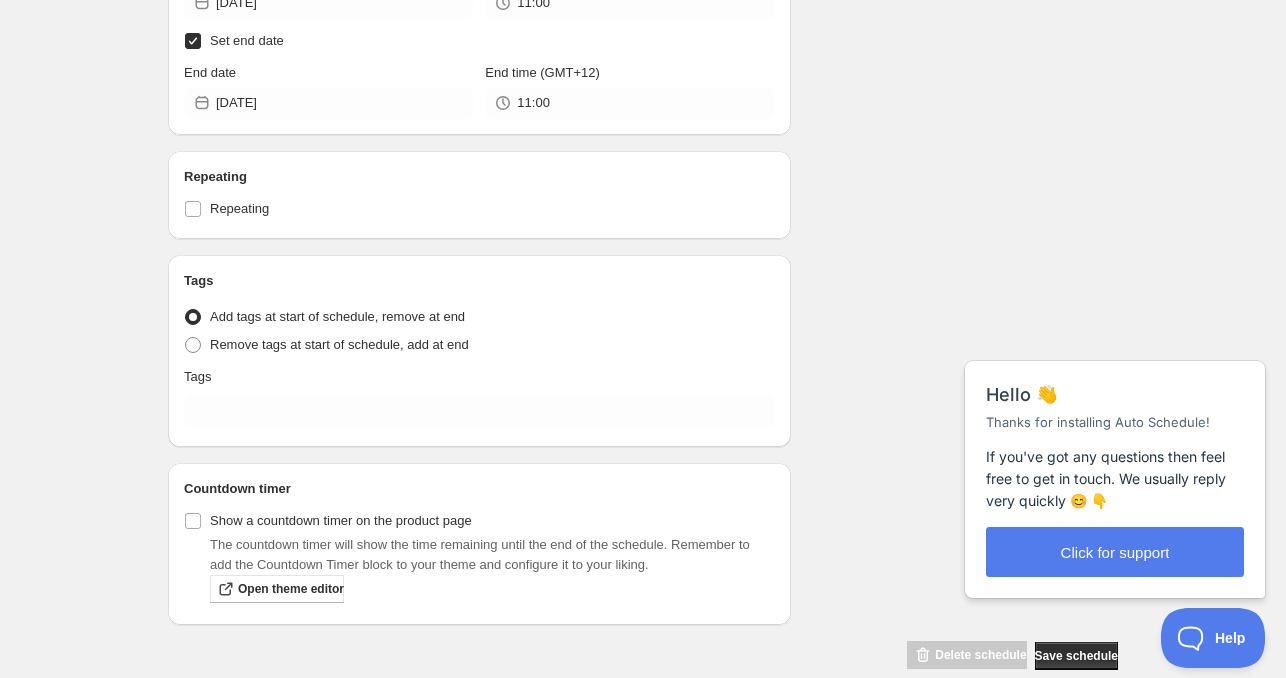 scroll, scrollTop: 659, scrollLeft: 0, axis: vertical 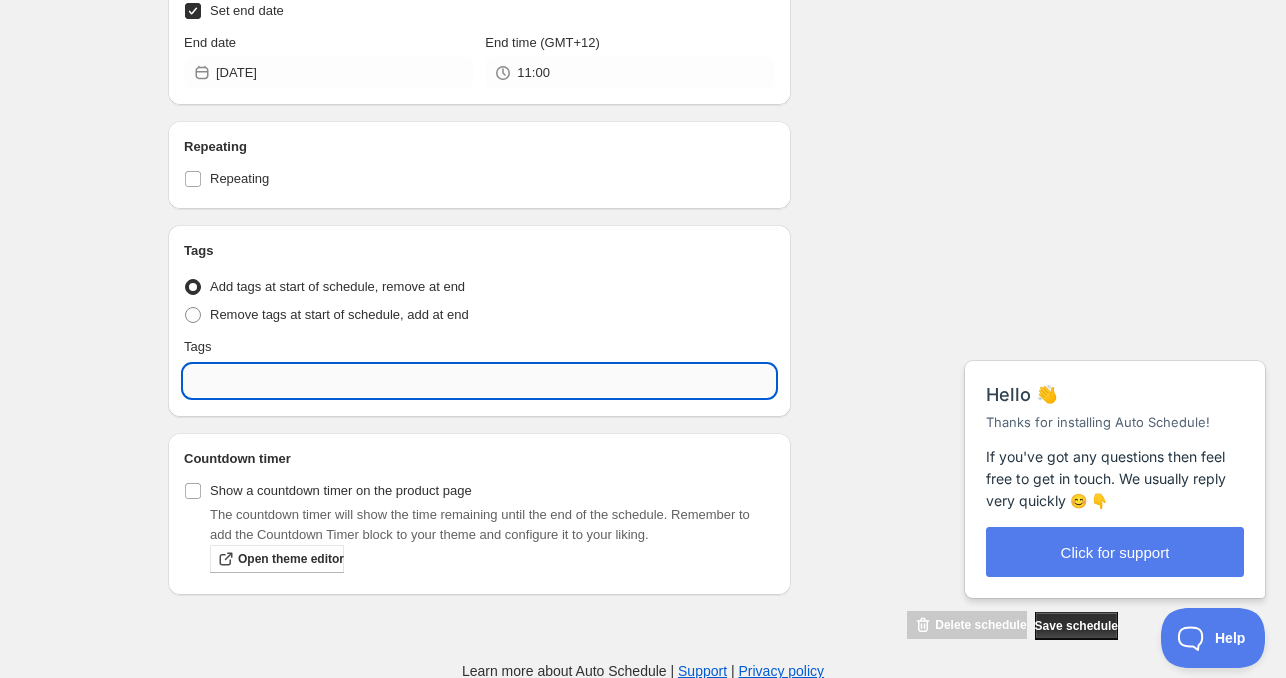 click on "[DATE] 11am. This page is ready [DATE] 11am Duplicate Activate Deactivate More actions Duplicate Activate Deactivate Submit Schedule name [DATE] 11am Your customers won't see this Product selection Entity type Specific products Specific collections Specific tags Specific vendors Browse Active dates Active Date Type Start immediately Schedule will run shortly after you save the schedule Set start date Schedule will run at a date you set in the future Start date [DATE] Start time (GMT+12) 11:00 Set end date End date [DATE] End time (GMT+12) 11:00 Repeating Repeating Ok Cancel Every 1 Date range Days Weeks Months Years Days Ends Never On specific date After a number of occurances Tags Tag type Add tags at start of schedule, remove at end Remove tags at start of schedule, add at end Tags Countdown timer Show a countdown timer on the product page Open theme editor Summary [DATE] 11am Type Add/remove tags from products Details Will apply to  selected products Next events" at bounding box center [643, 11] 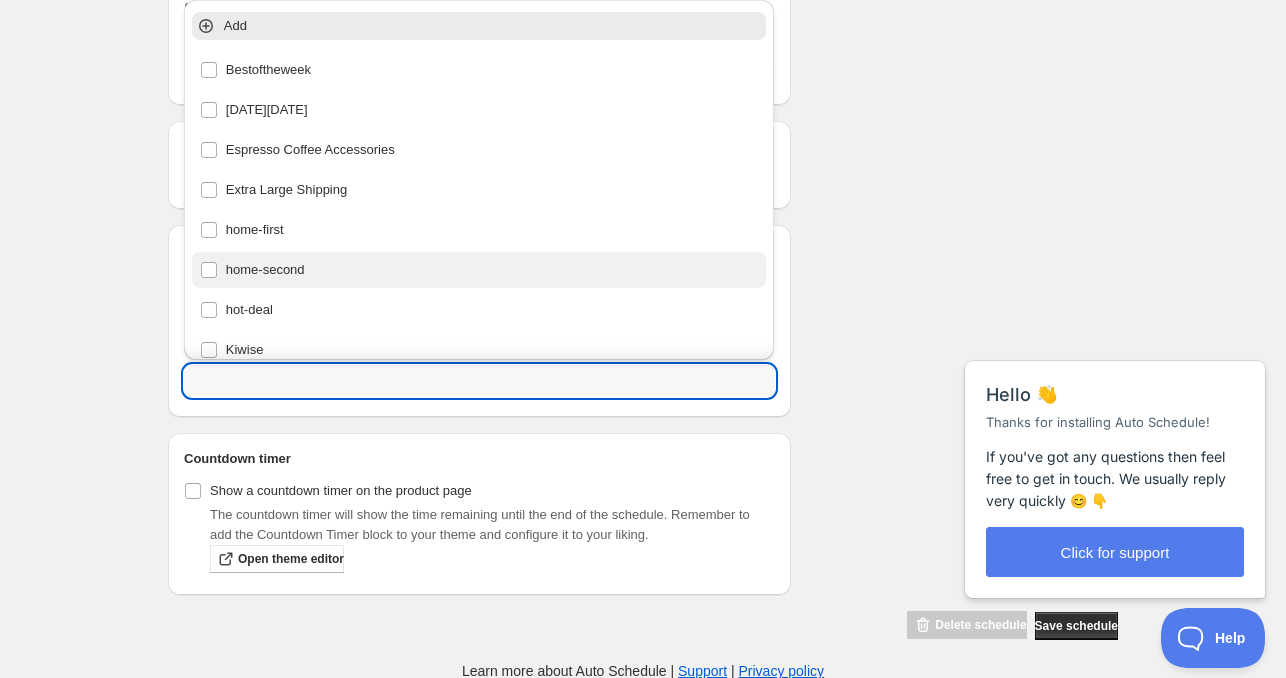 click on "home-second" at bounding box center (479, 270) 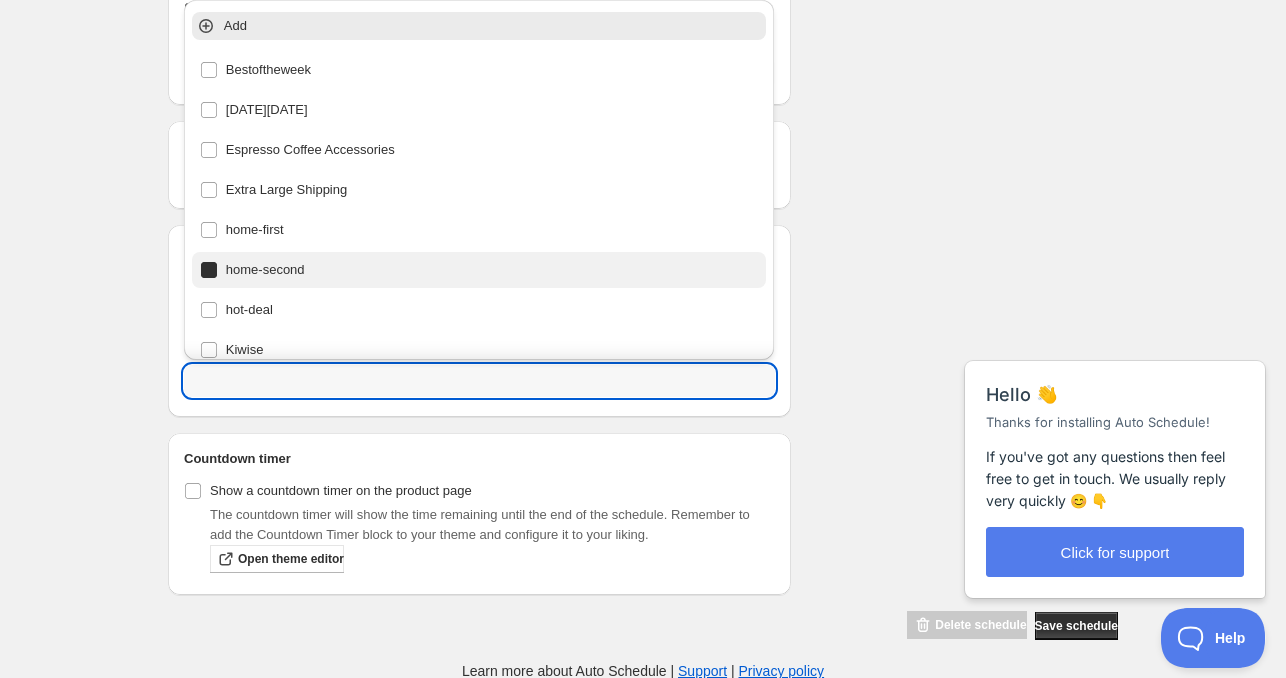 type on "home-second" 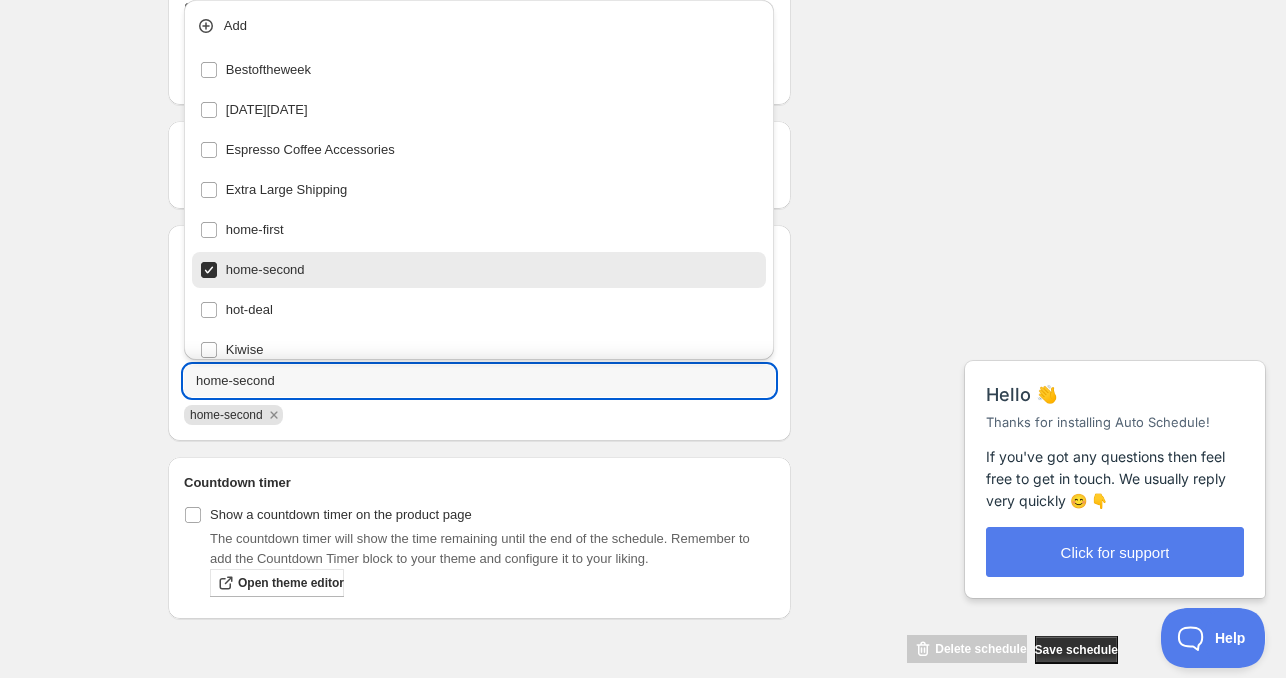 click on "Schedule name [DATE] 11am Your customers won't see this Product selection Entity type Specific products Specific collections Specific tags Specific vendors Browse Active dates Active Date Type Start immediately Schedule will run shortly after you save the schedule Set start date Schedule will run at a date you set in the future Start date [DATE] Start time (GMT+12) 11:00 Set end date End date [DATE] End time (GMT+12) 11:00 Repeating Repeating Ok Cancel Every 1 Date range Days Weeks Months Years Days Ends Never On specific date After a number of occurances Tags Tag type Add tags at start of schedule, remove at end Remove tags at start of schedule, add at end Tags home-second home-second Countdown timer Show a countdown timer on the product page The countdown timer will show the time remaining until the end of the schedule. Remember to add the Countdown Timer block to your theme and configure it to your liking. Open theme editor" at bounding box center (479, 18) 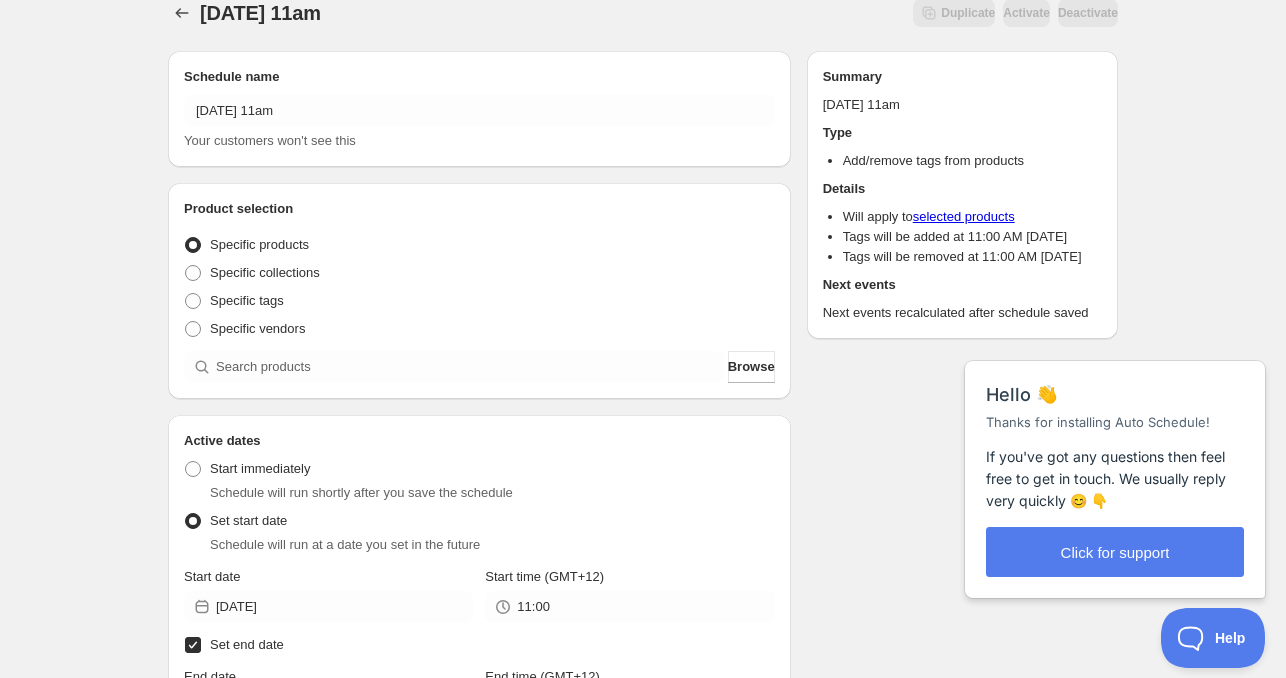 scroll, scrollTop: 0, scrollLeft: 0, axis: both 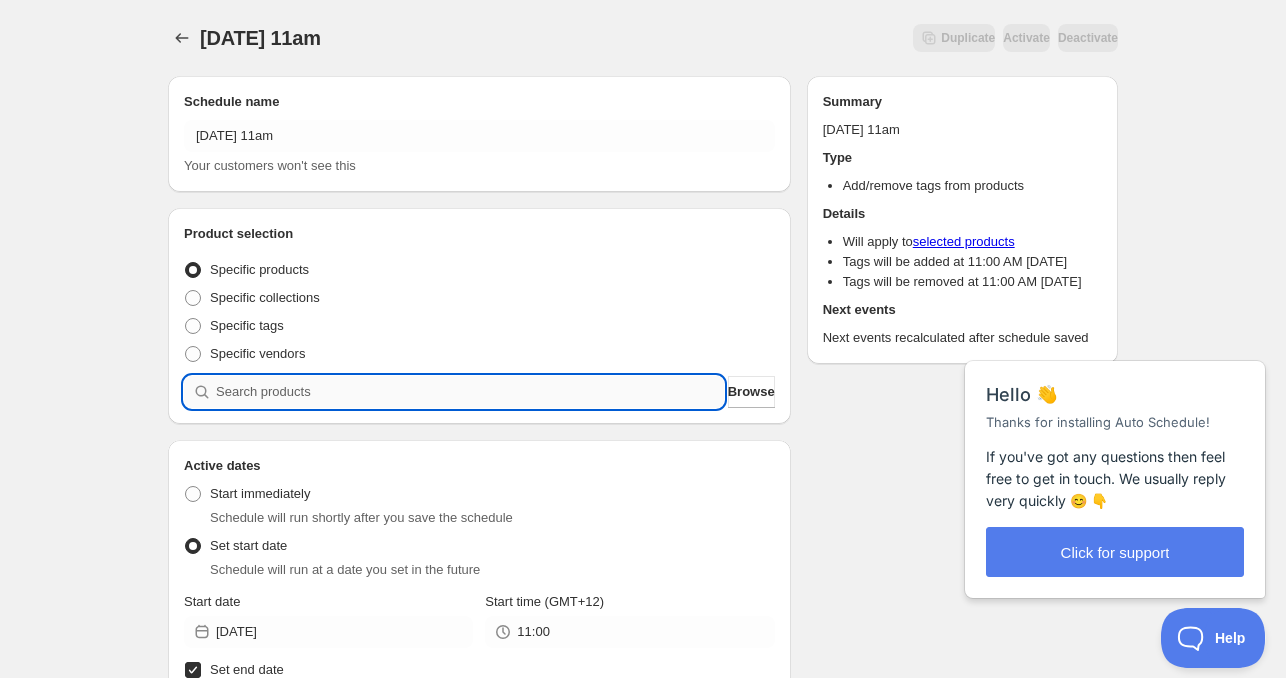click at bounding box center (470, 392) 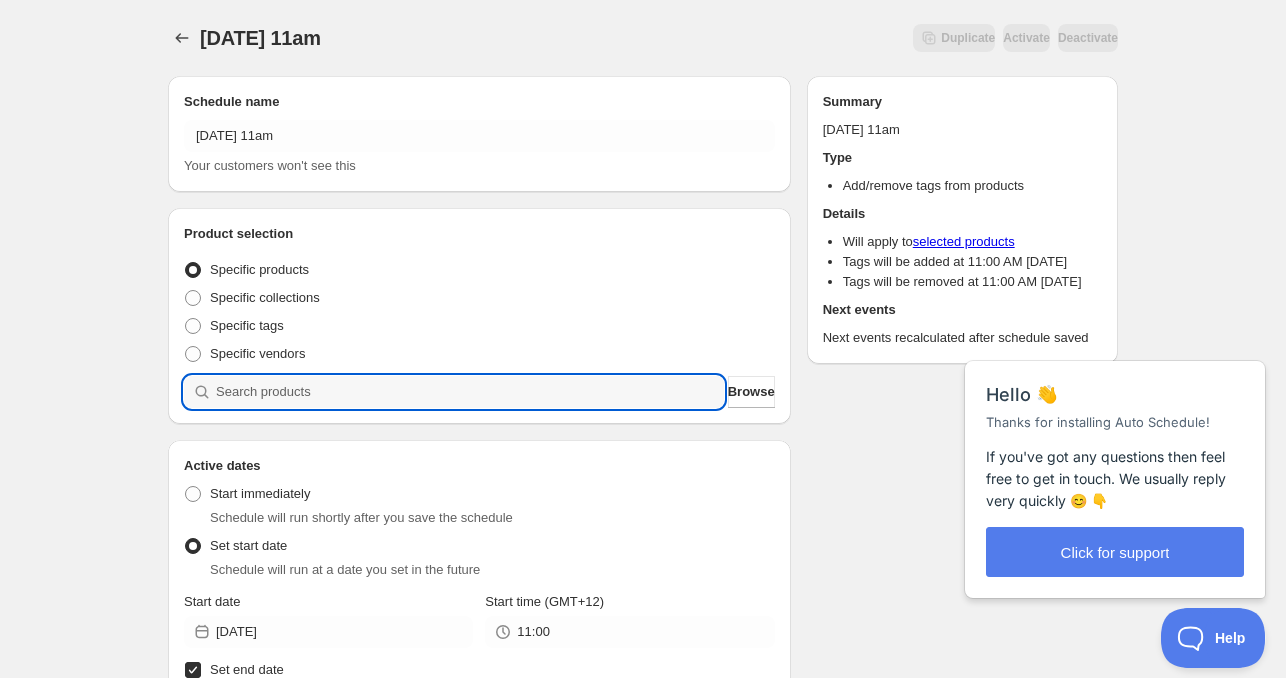 paste on "730159Z" 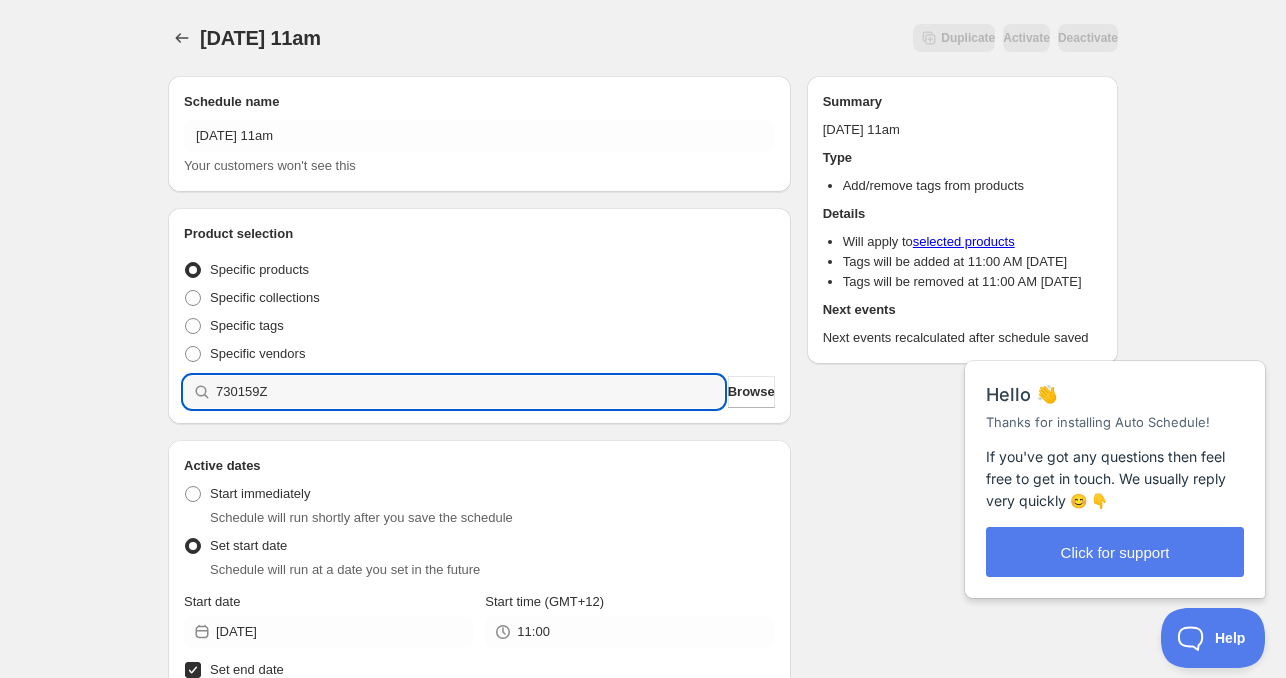 type 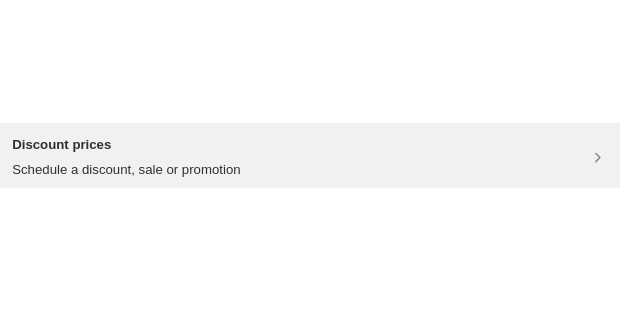 scroll, scrollTop: 0, scrollLeft: 0, axis: both 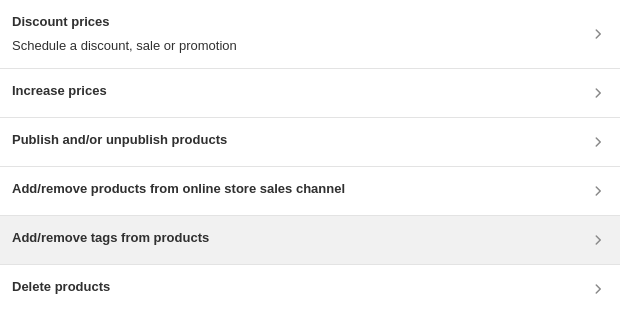 click on "Add/remove tags from products" at bounding box center [110, 238] 